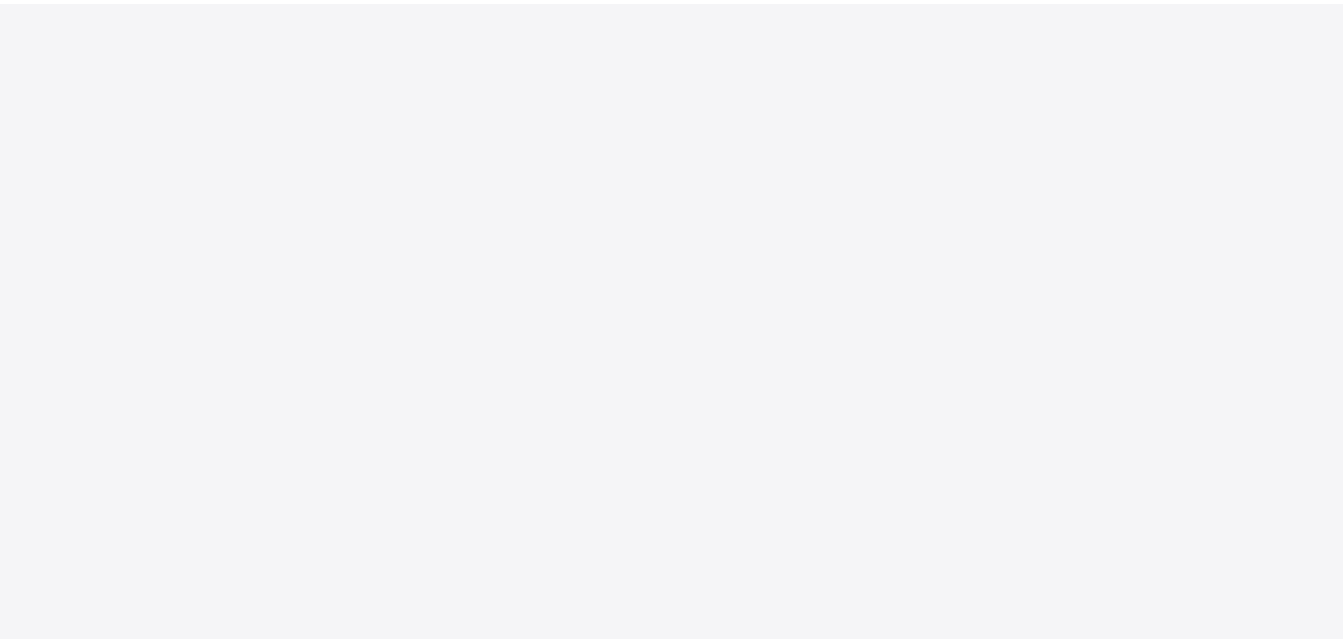 scroll, scrollTop: 0, scrollLeft: 0, axis: both 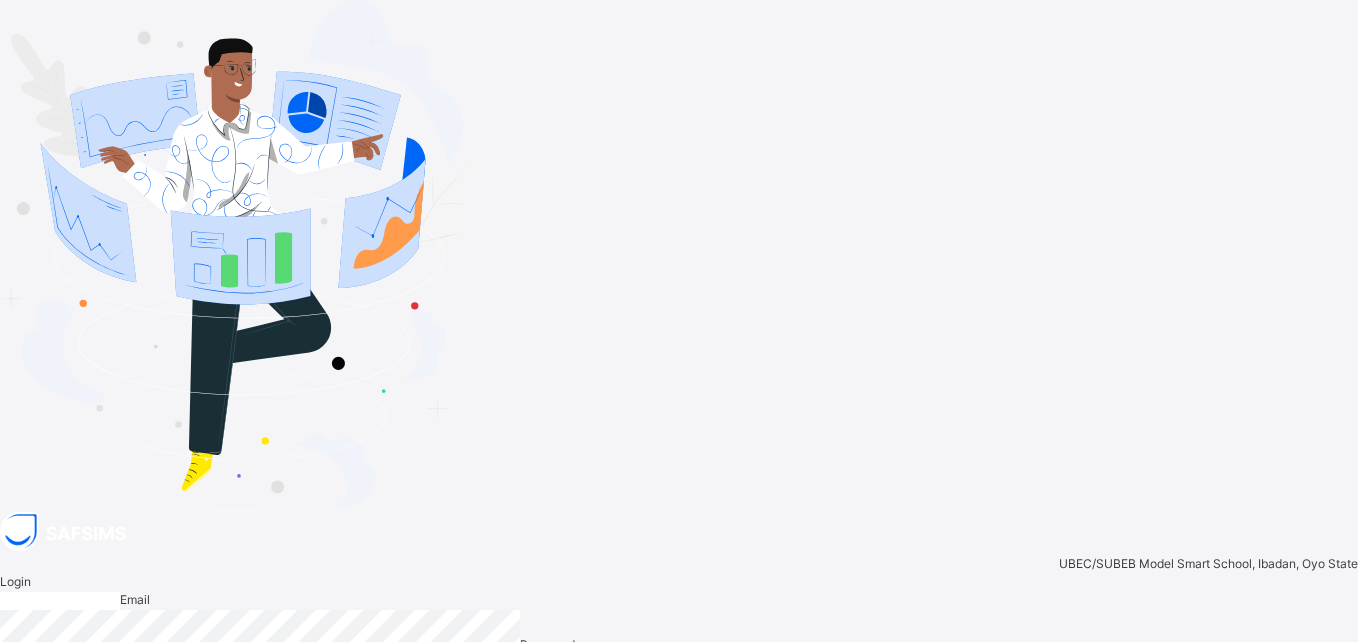 type on "**********" 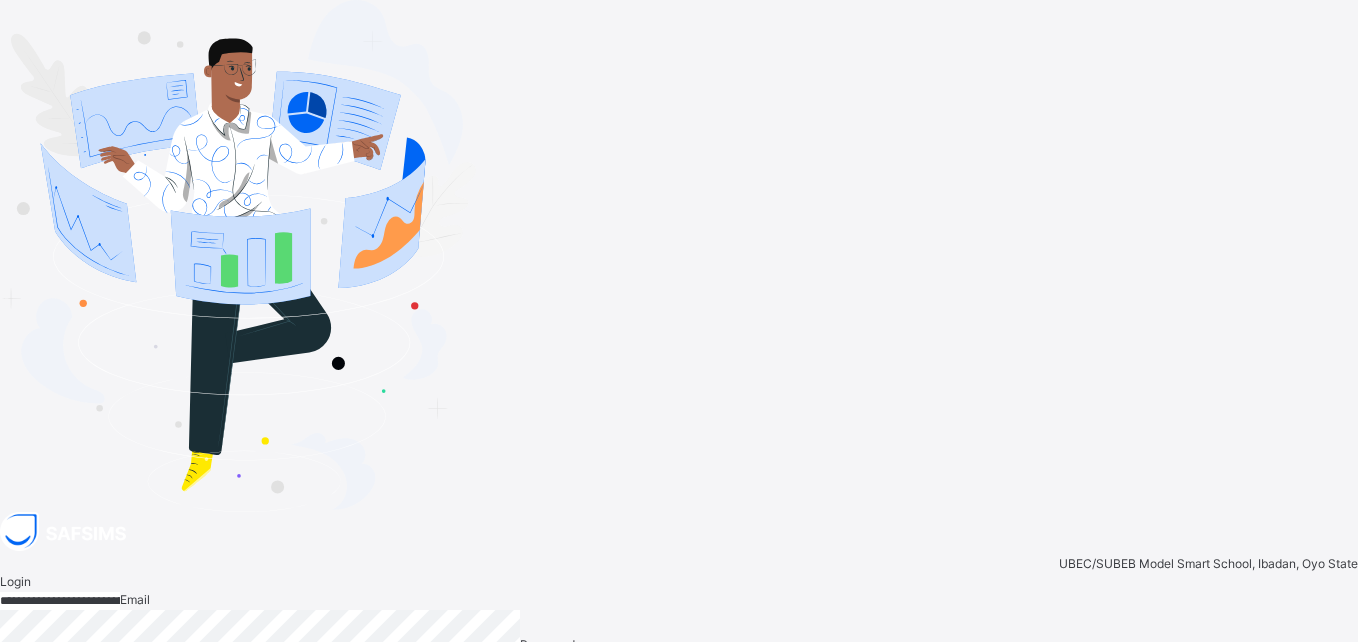 click on "Login" at bounding box center [1325, 730] 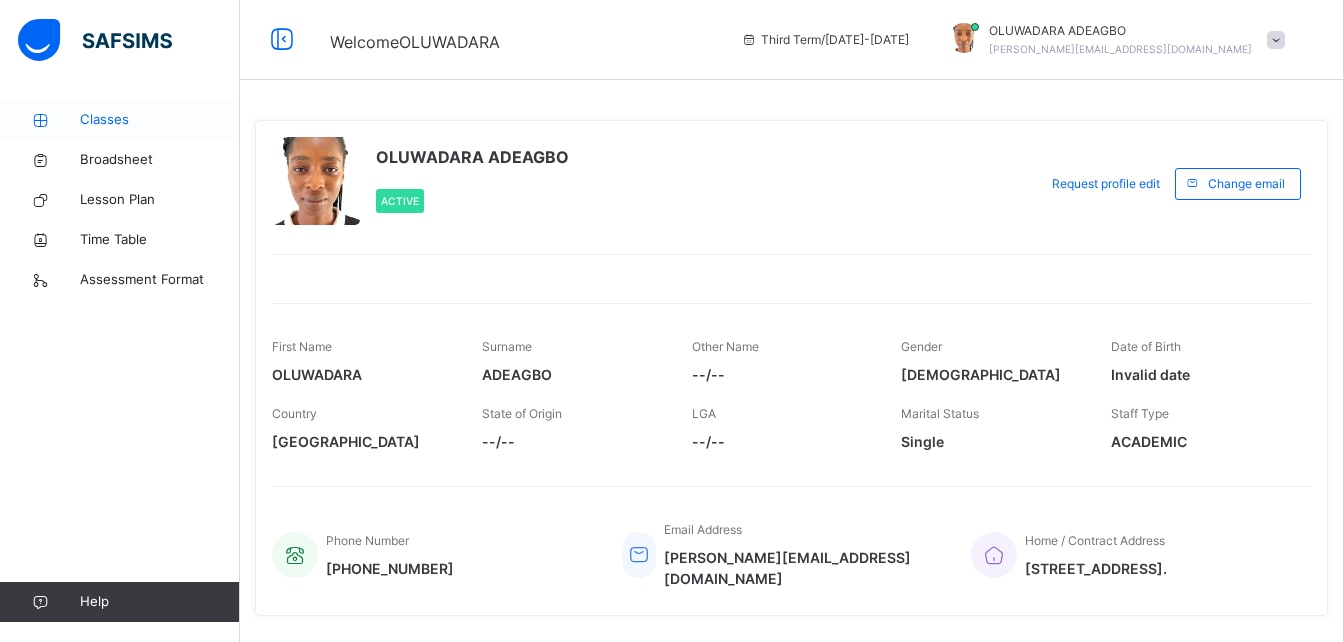 click on "Classes" at bounding box center (160, 120) 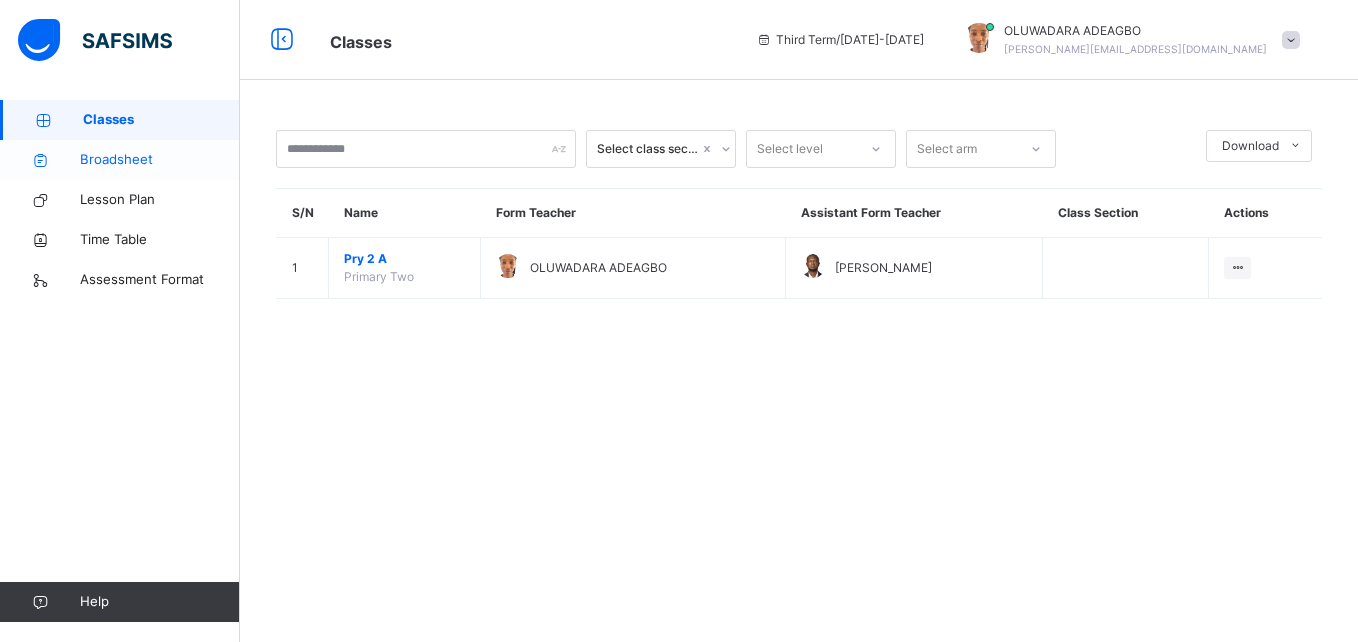 click on "Broadsheet" at bounding box center [160, 160] 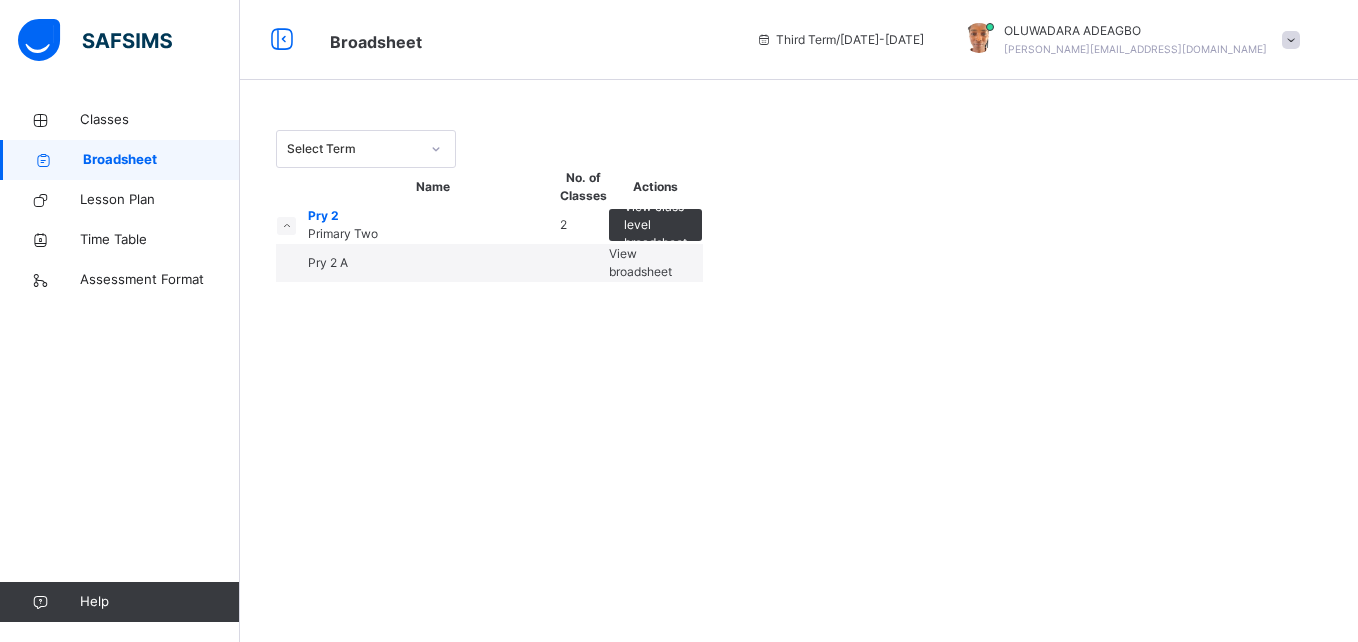 click on "Pry 2 A" at bounding box center [328, 262] 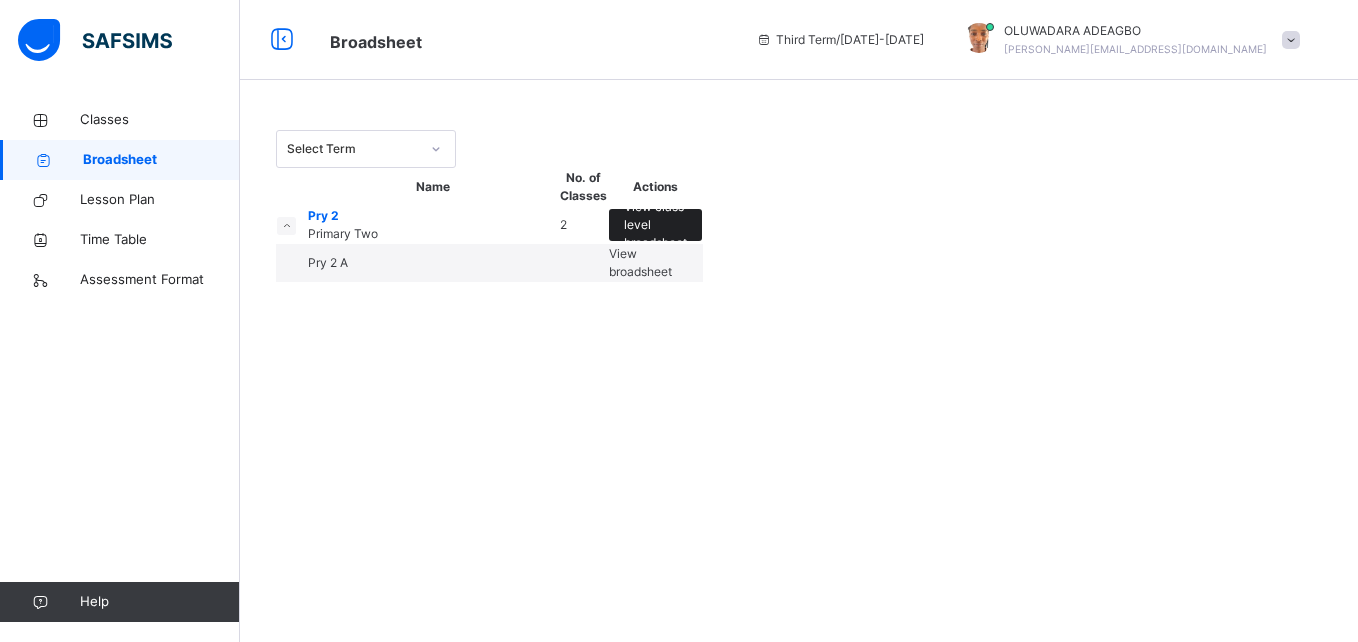 click on "View class level broadsheet" at bounding box center (655, 225) 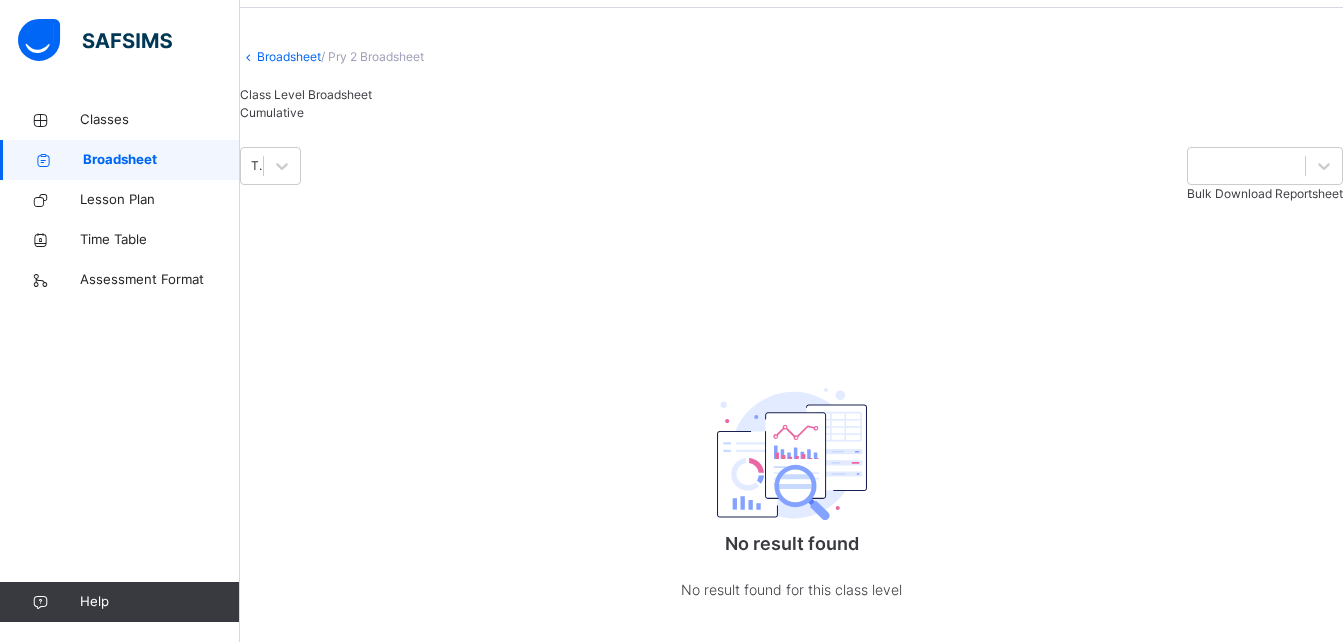 scroll, scrollTop: 0, scrollLeft: 0, axis: both 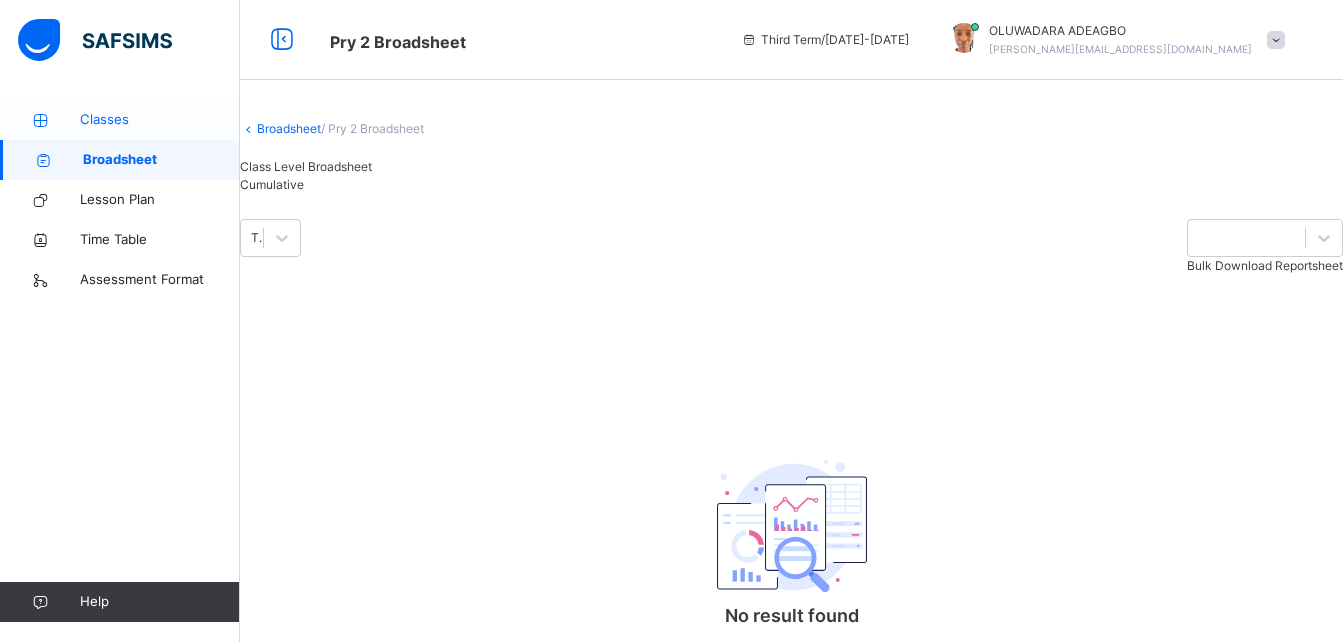 click on "Classes" at bounding box center (160, 120) 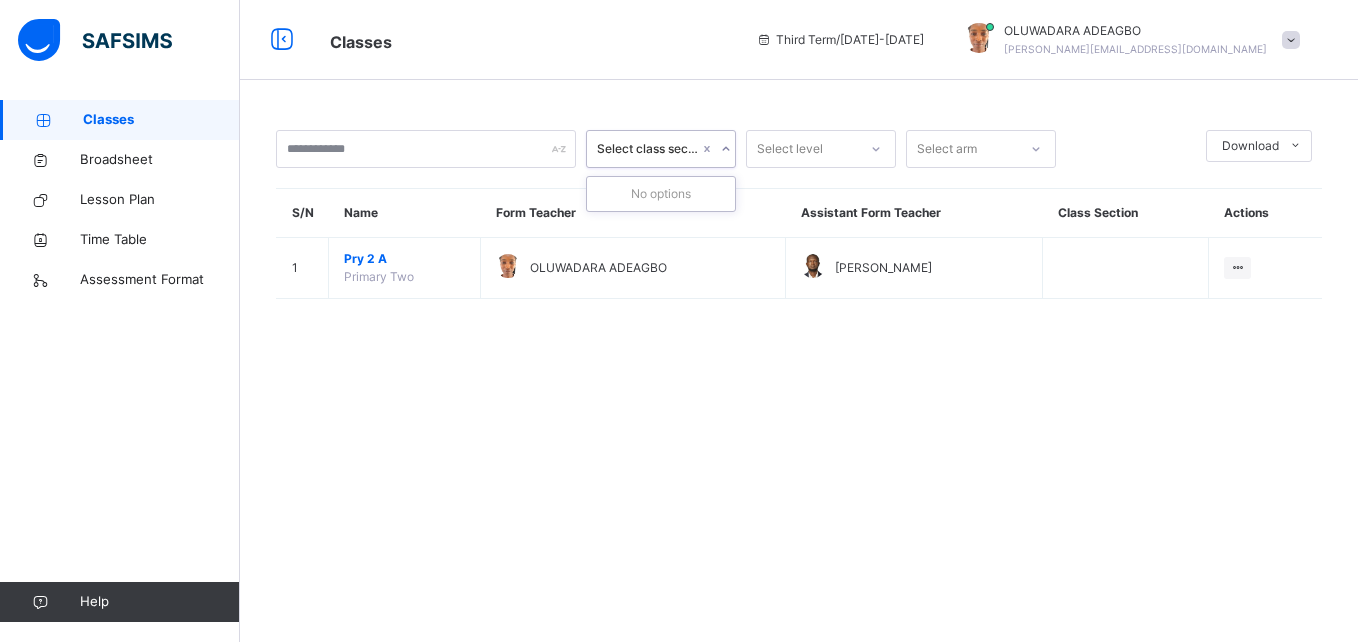 click 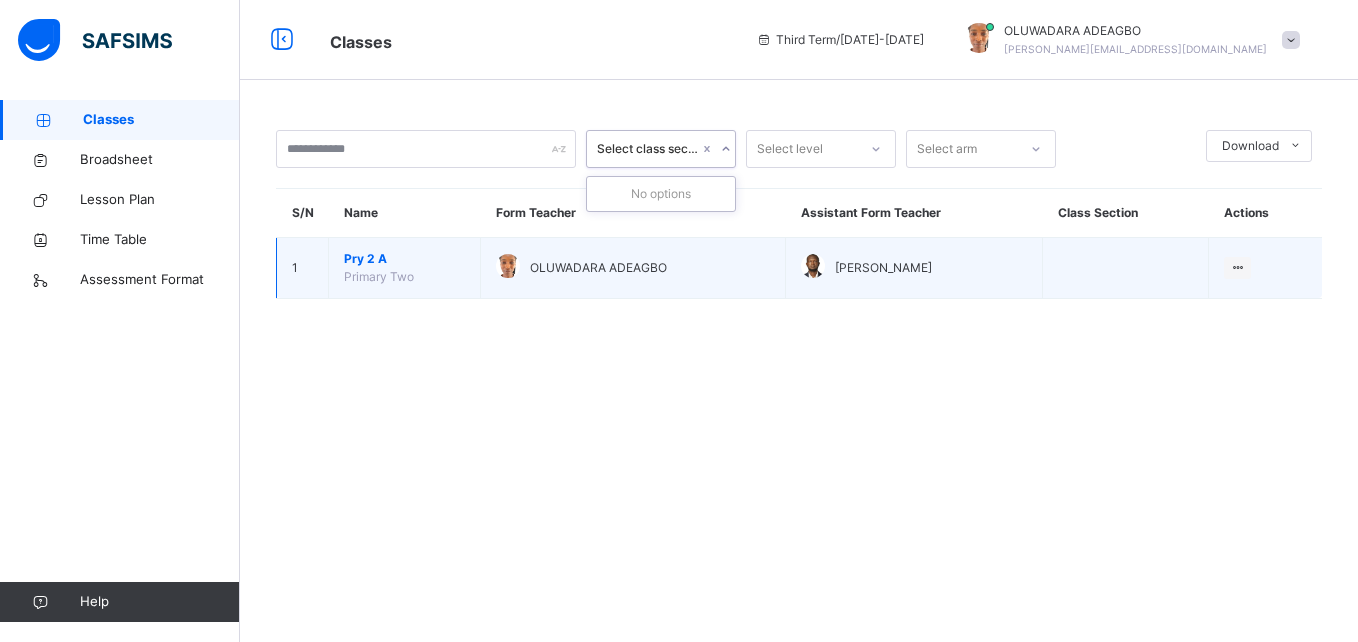 click on "Pry 2   A" at bounding box center (404, 259) 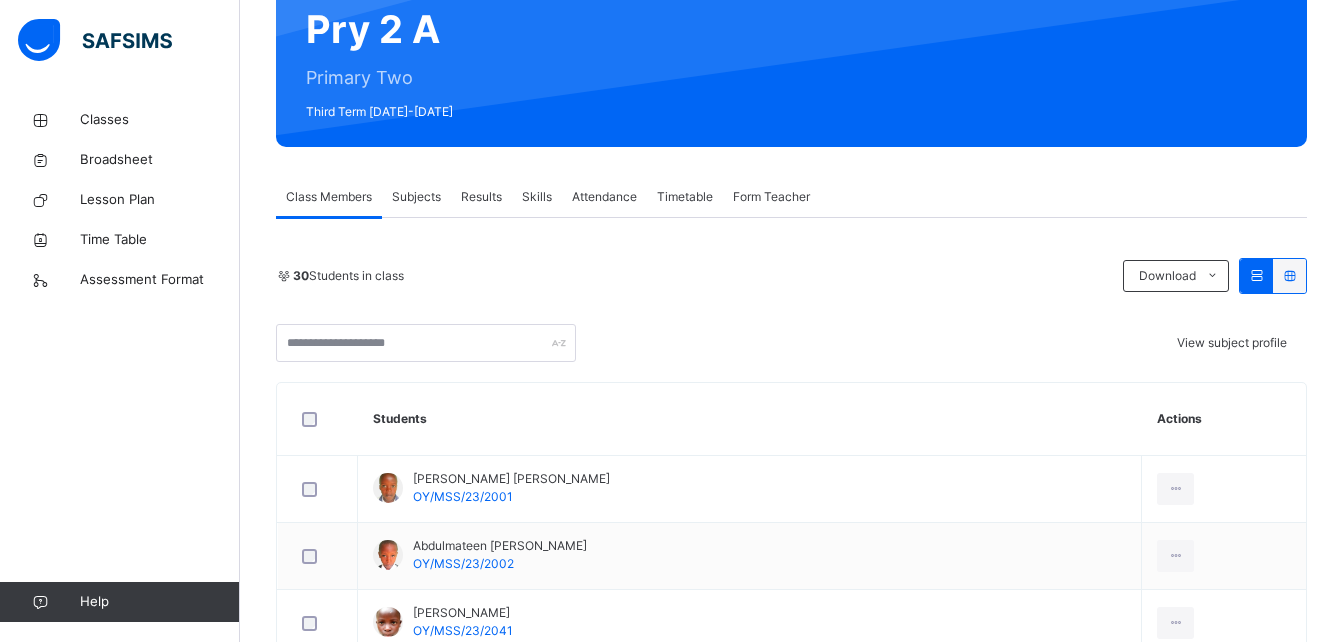 scroll, scrollTop: 200, scrollLeft: 0, axis: vertical 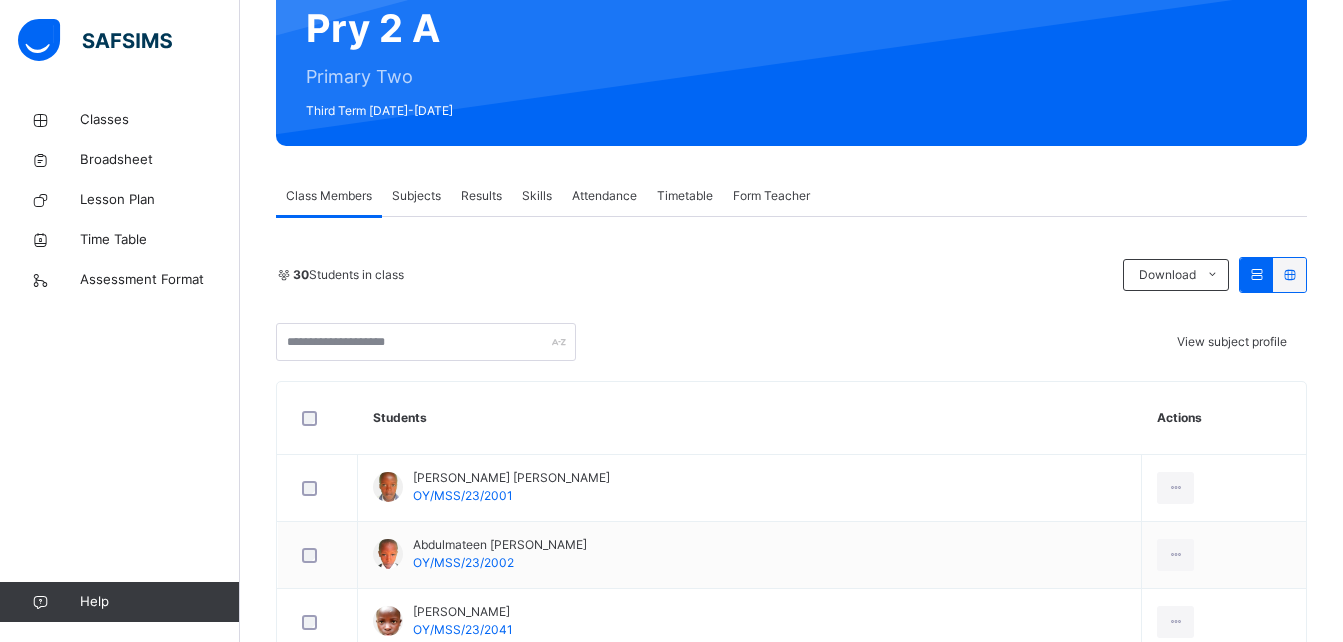 click on "Subjects" at bounding box center (416, 196) 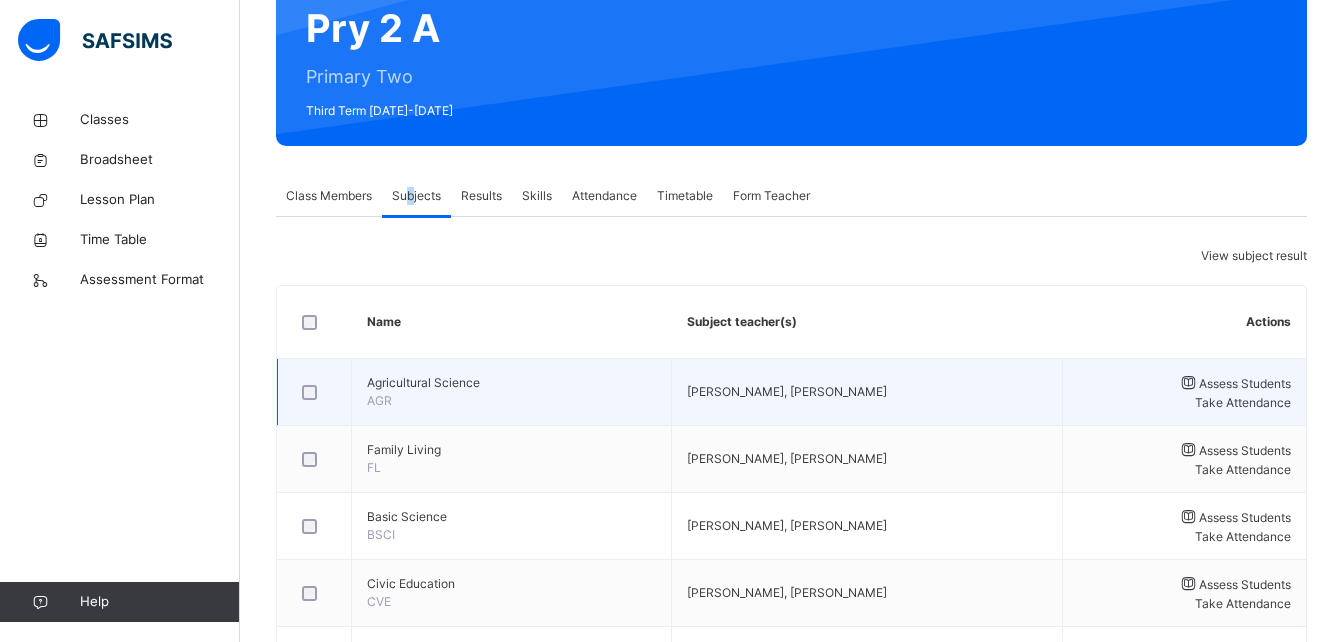 scroll, scrollTop: 400, scrollLeft: 0, axis: vertical 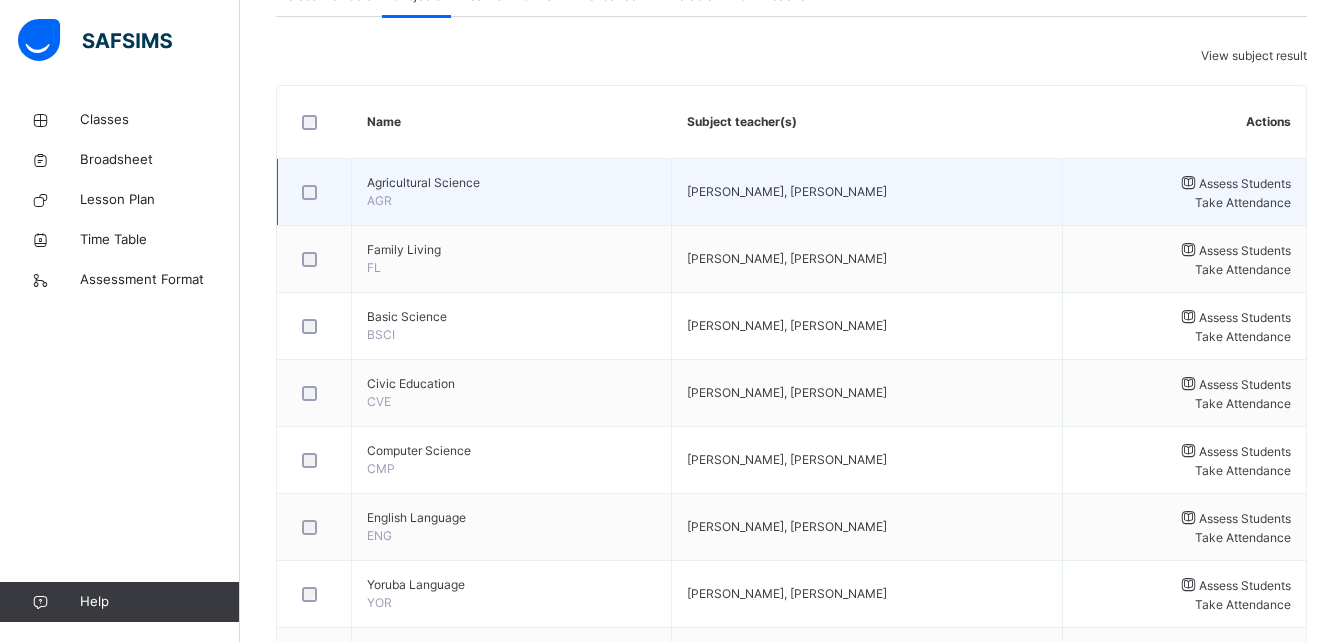 click on "Assess Students" at bounding box center (1245, 183) 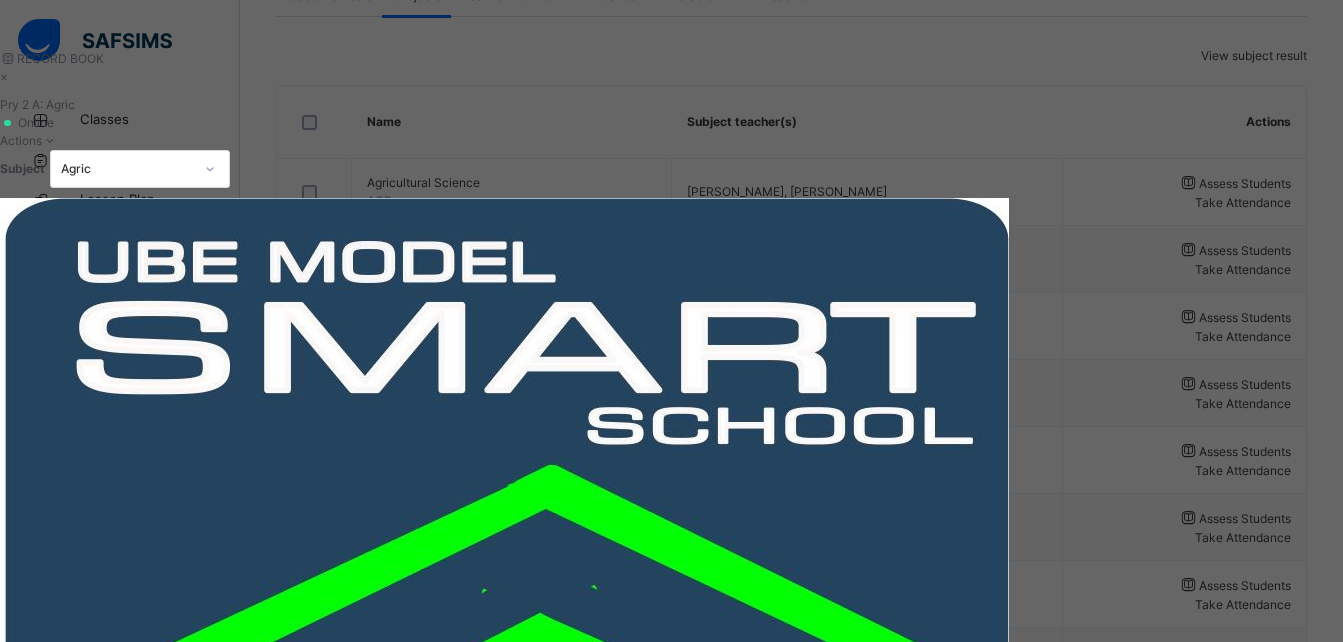 click on "Score Sheet Score Sheet Show Comments   Generate comment for all student   Save Entries Class Level:  Pry 2   A Subject:  Agric Session:  2024/2025 Session Session:  Third Term Students C.A 1 C.A 2 EXAM TOTAL /100 Comment C.A 1 TOTAL / 10 C.A 2 TOTAL / 20 EXAM  TOTAL / 70   ×   Subject Teacher’s Comment Generate and see in full the comment developed by the AI with an option to regenerate the comment [PERSON_NAME] Bot Please wait while the [PERSON_NAME] Bot generates comments for all your students" at bounding box center (504, 1489) 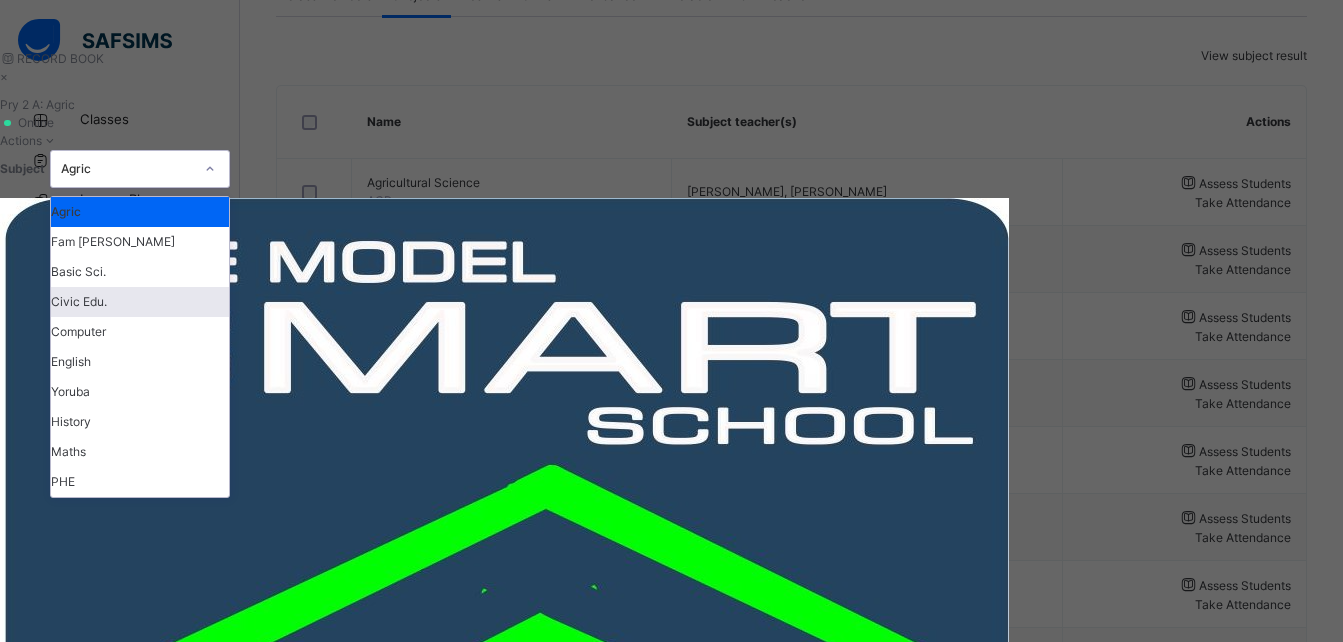 scroll, scrollTop: 0, scrollLeft: 0, axis: both 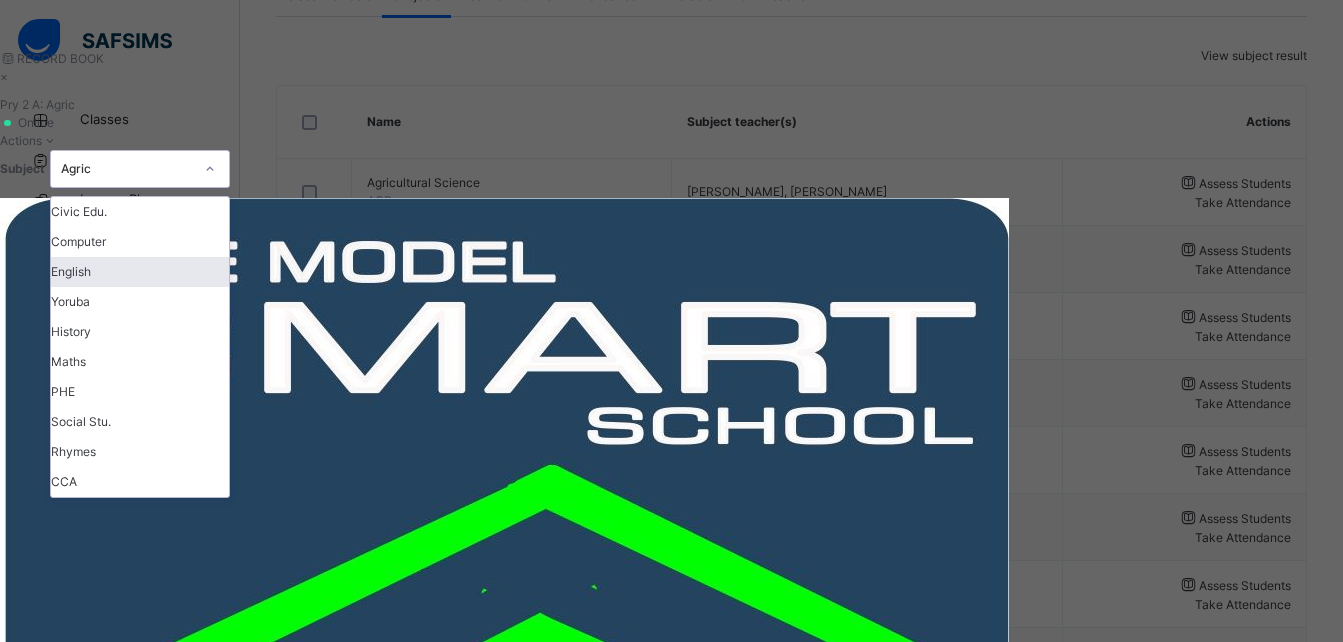 click on "English" at bounding box center (140, 272) 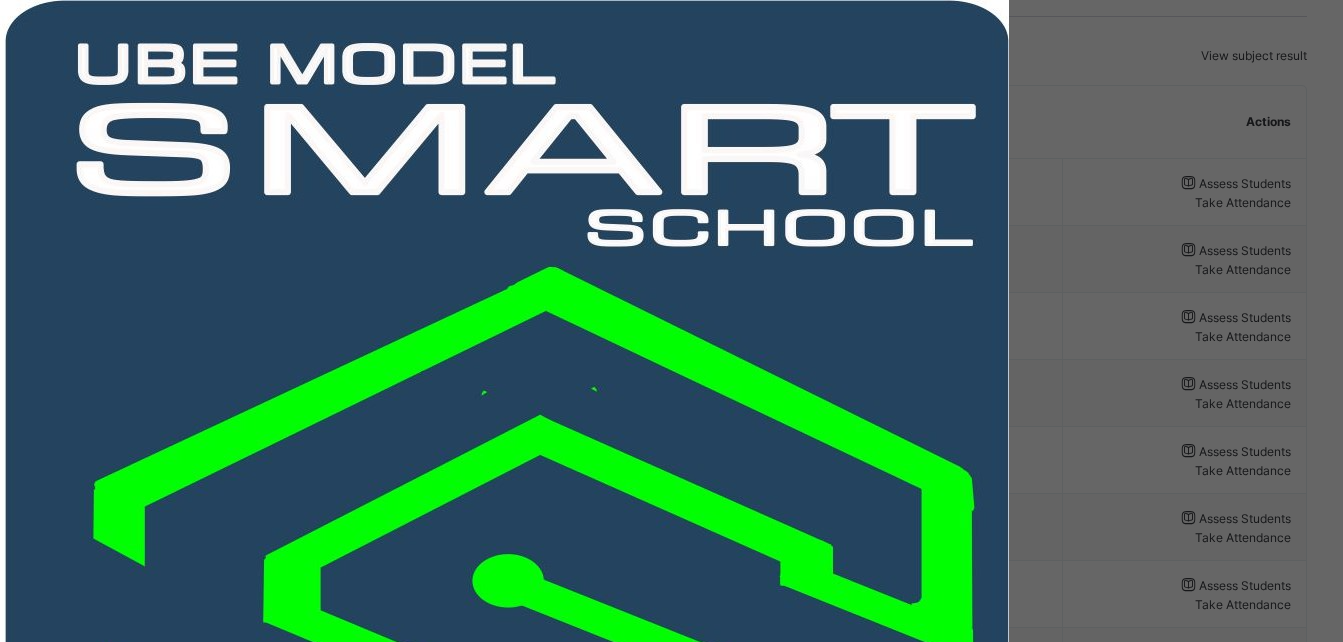 scroll, scrollTop: 200, scrollLeft: 0, axis: vertical 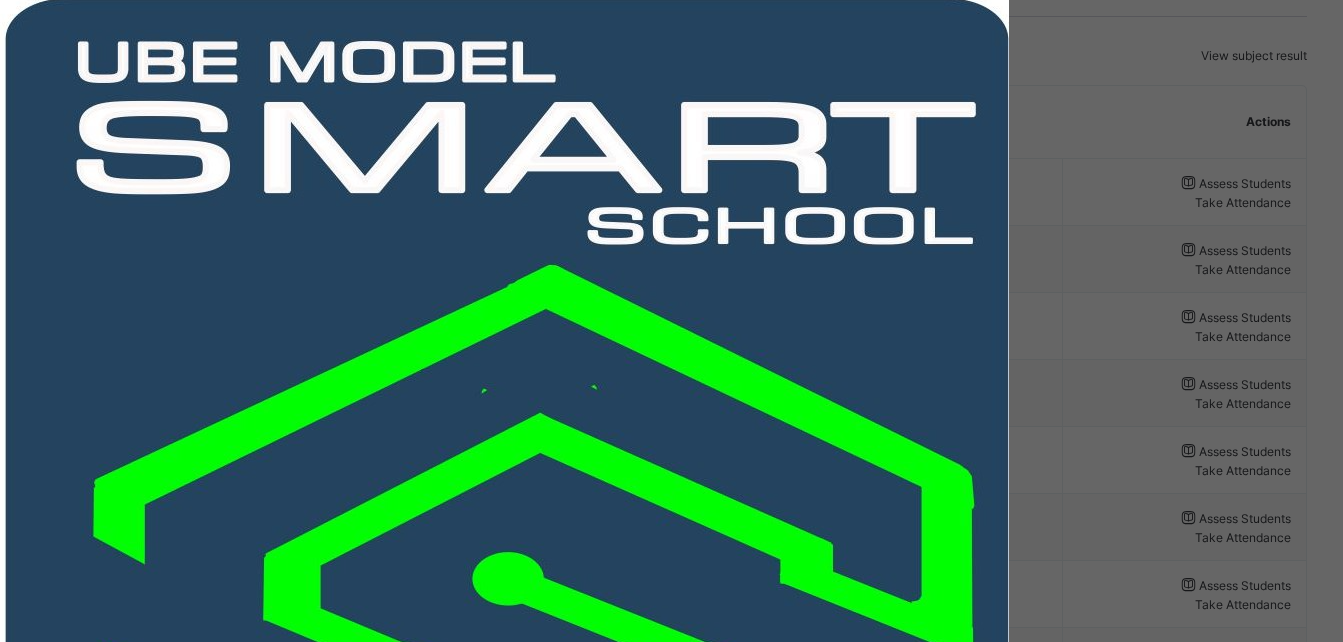 type on "**" 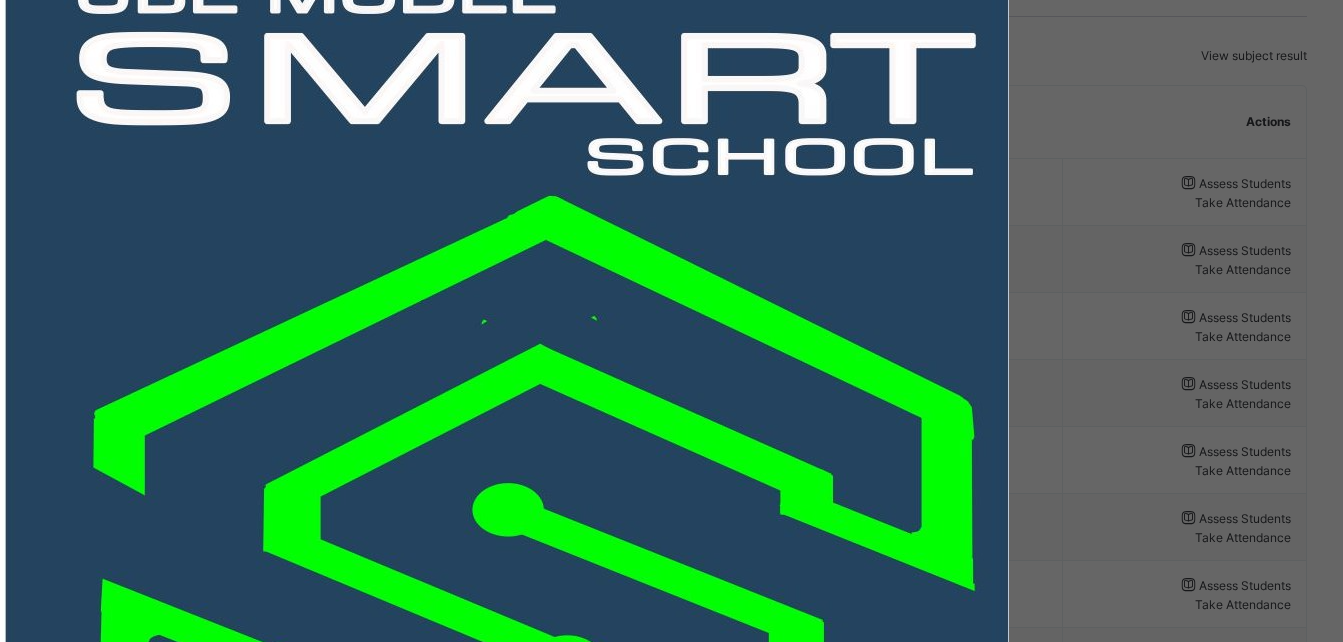 type on "**" 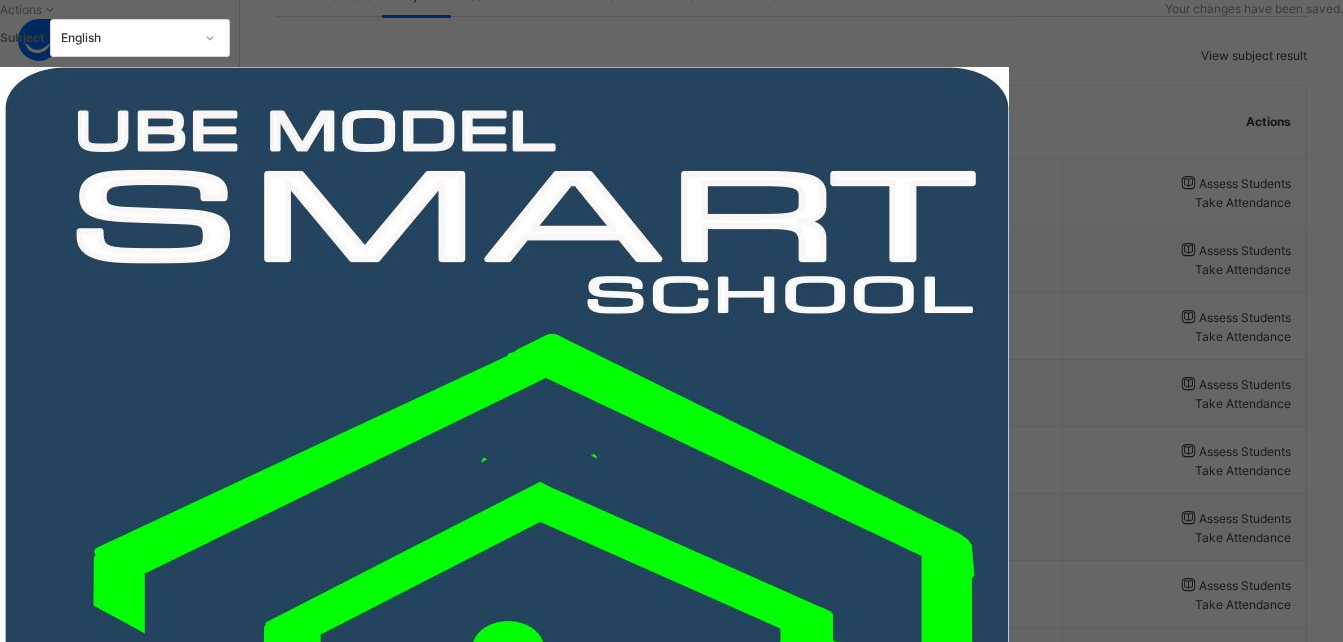 scroll, scrollTop: 0, scrollLeft: 0, axis: both 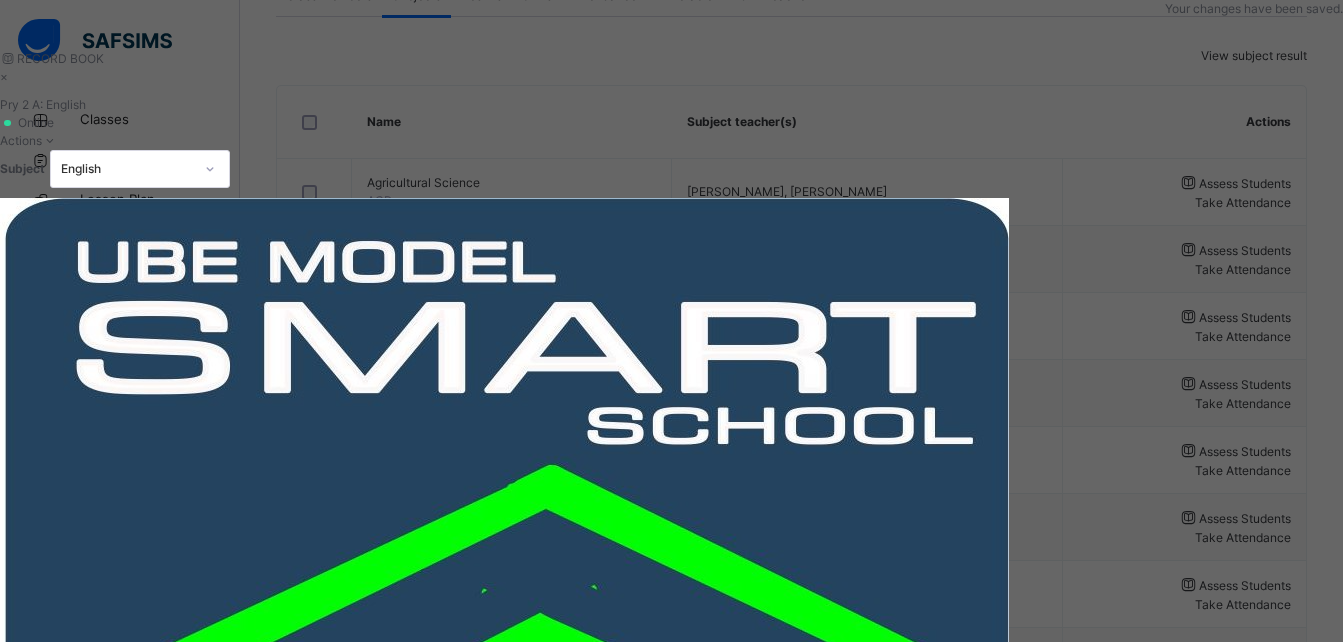 click on "English" at bounding box center [127, 169] 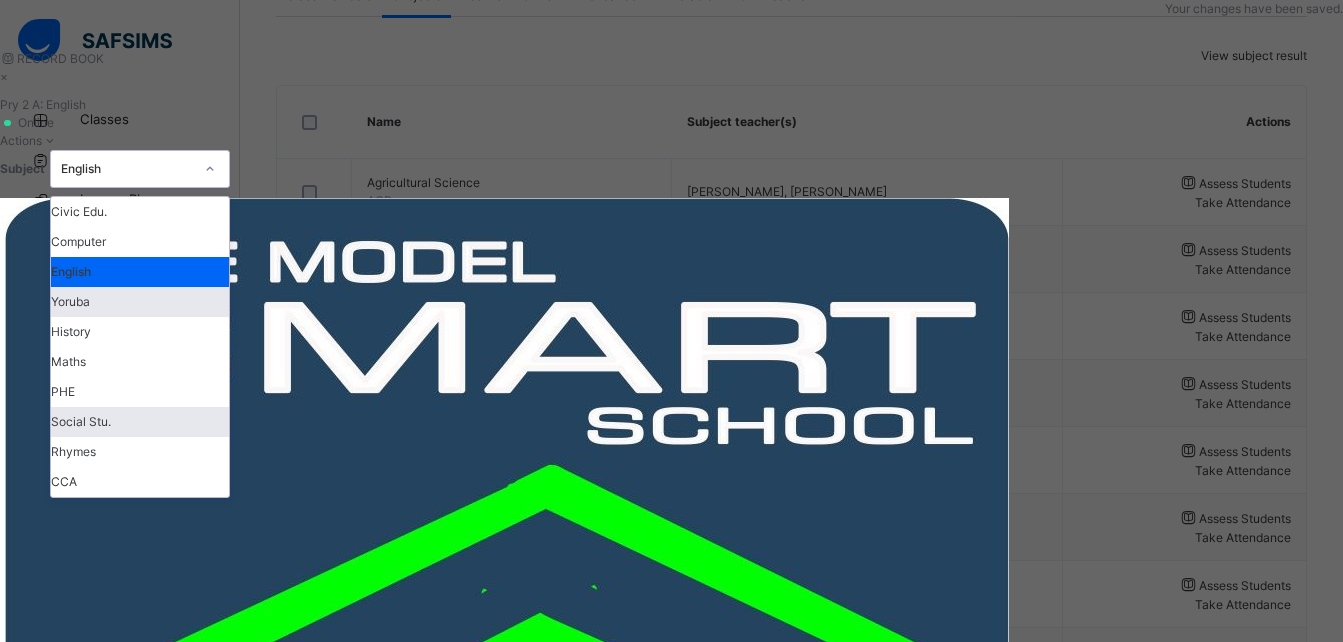 scroll, scrollTop: 142, scrollLeft: 0, axis: vertical 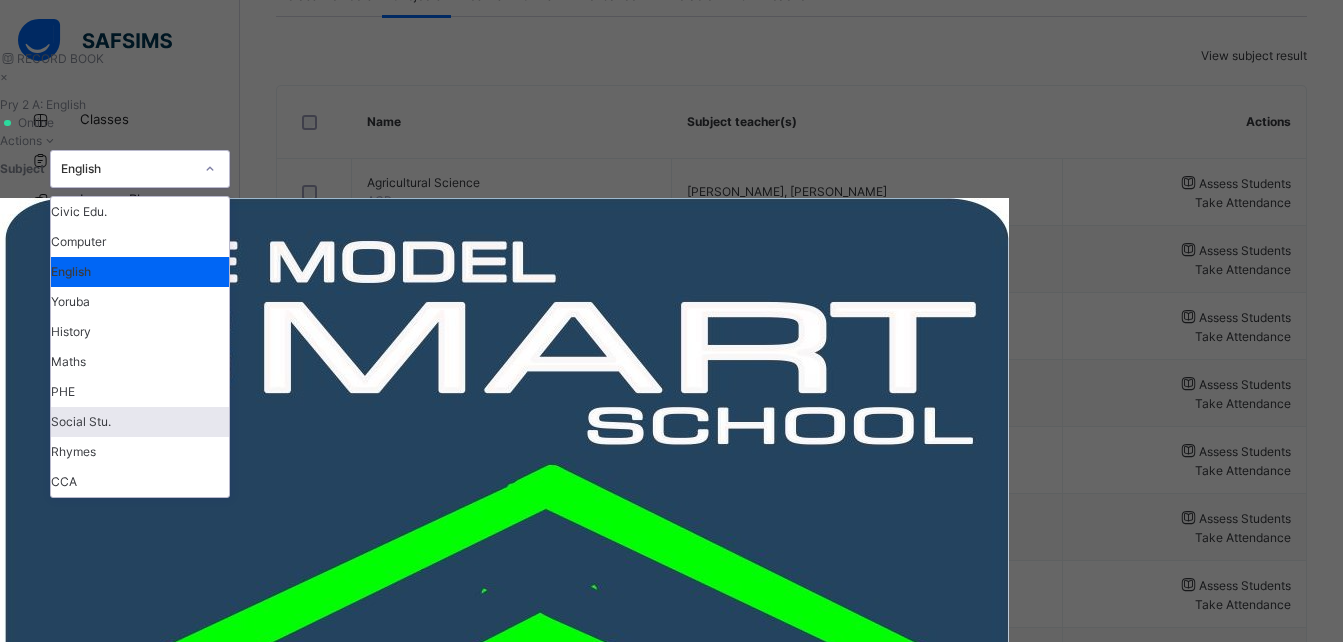 click on "Social Stu." at bounding box center (140, 422) 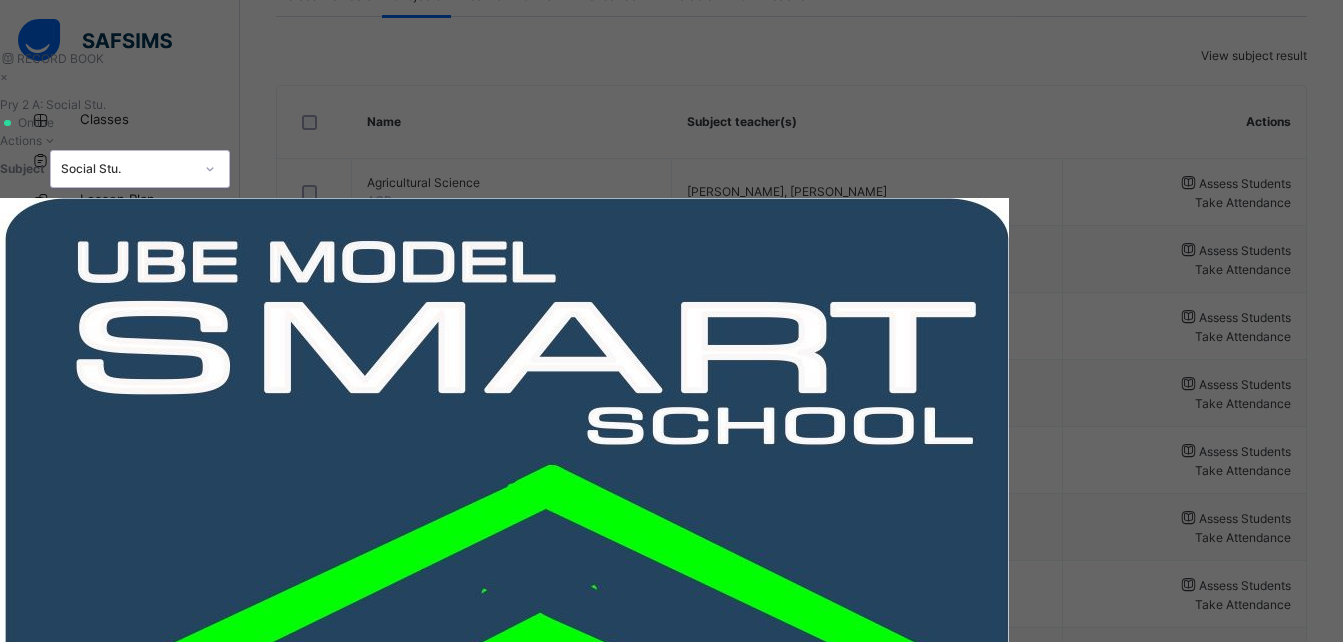 type on "**" 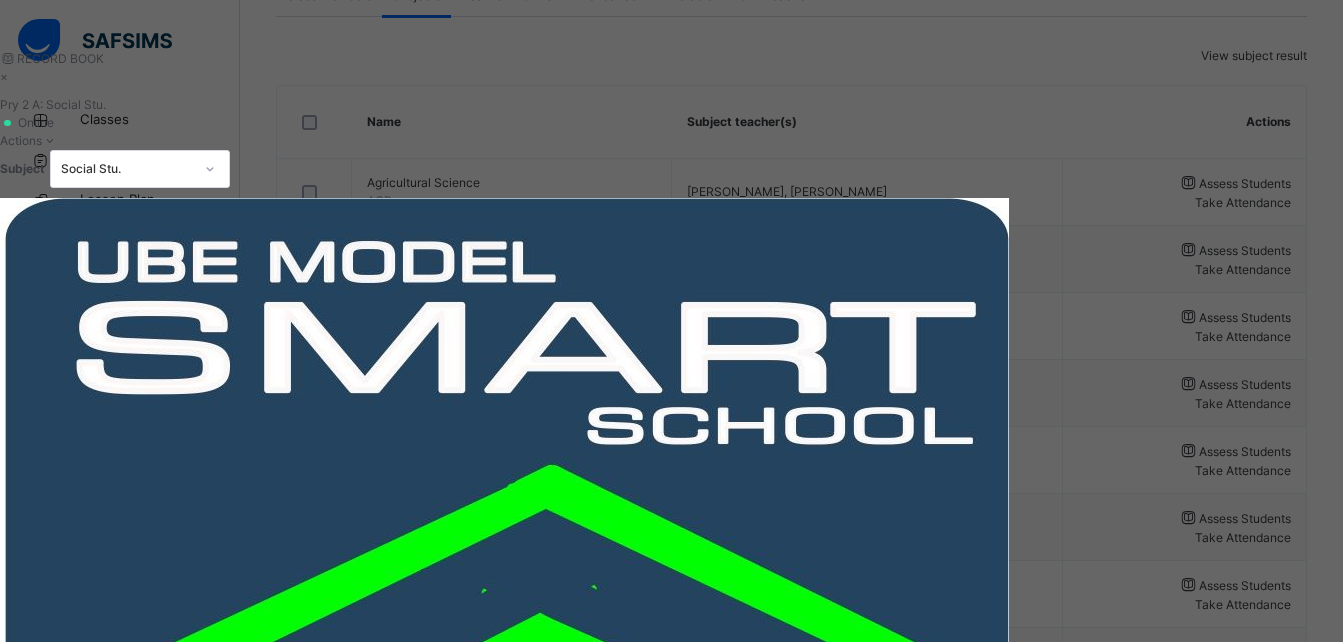 click at bounding box center [836, 1674] 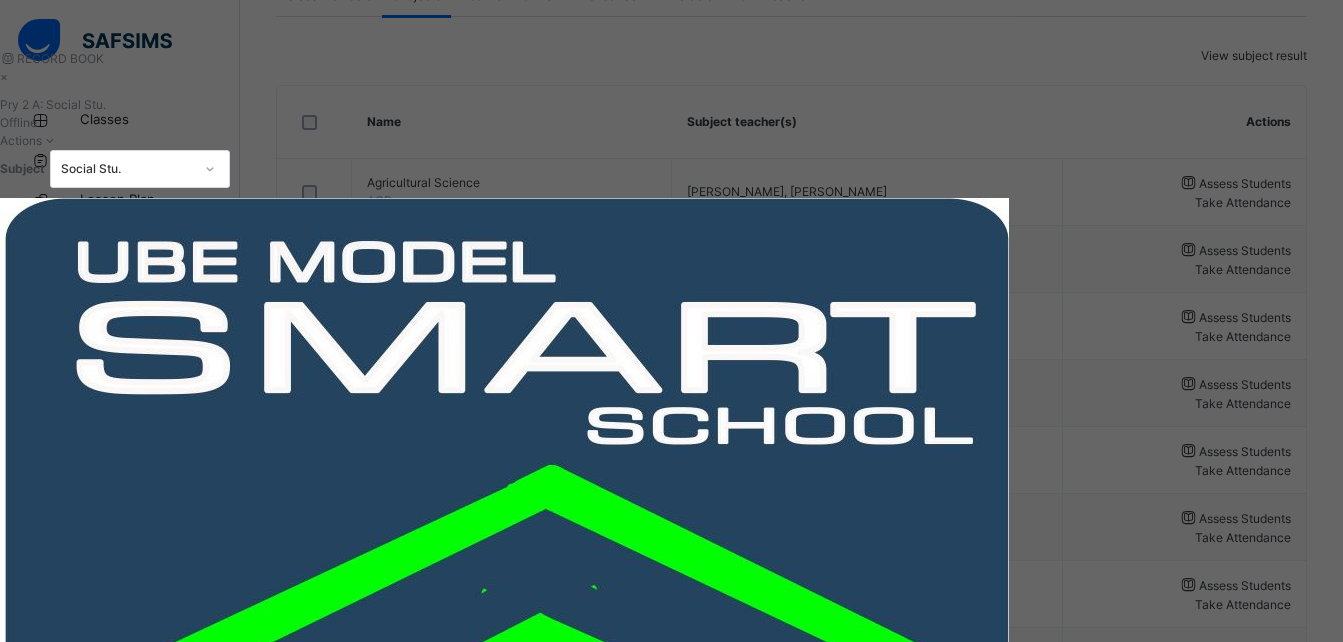 type on "**" 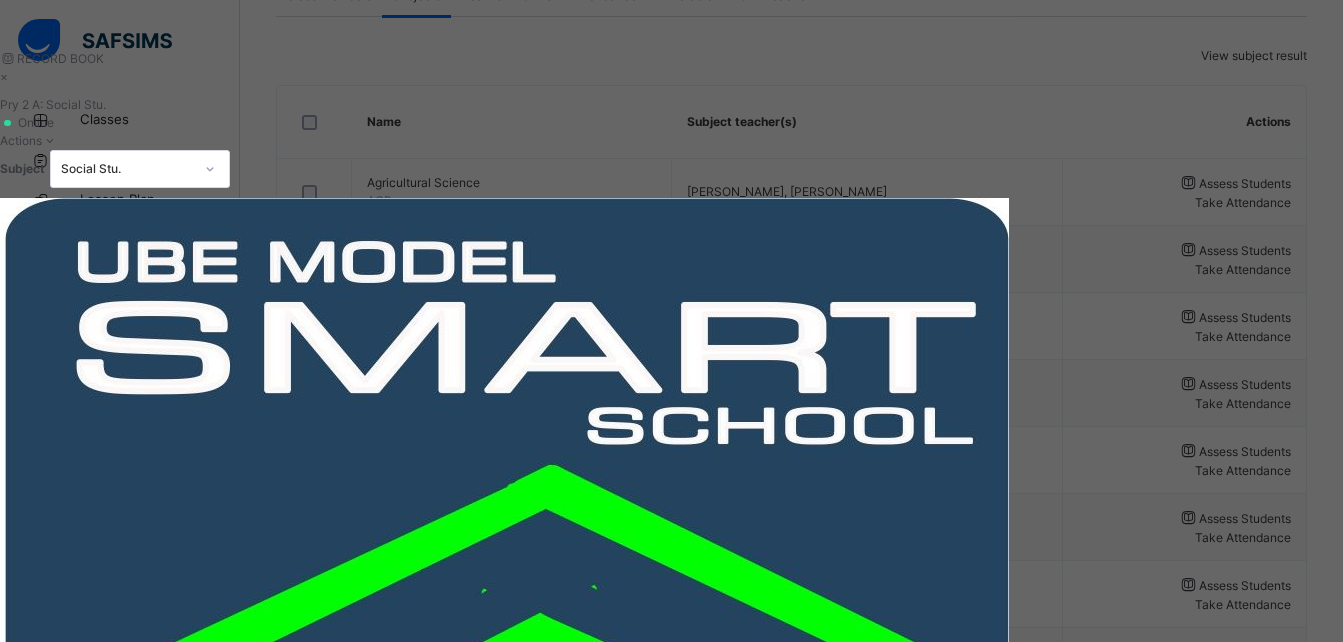type on "**" 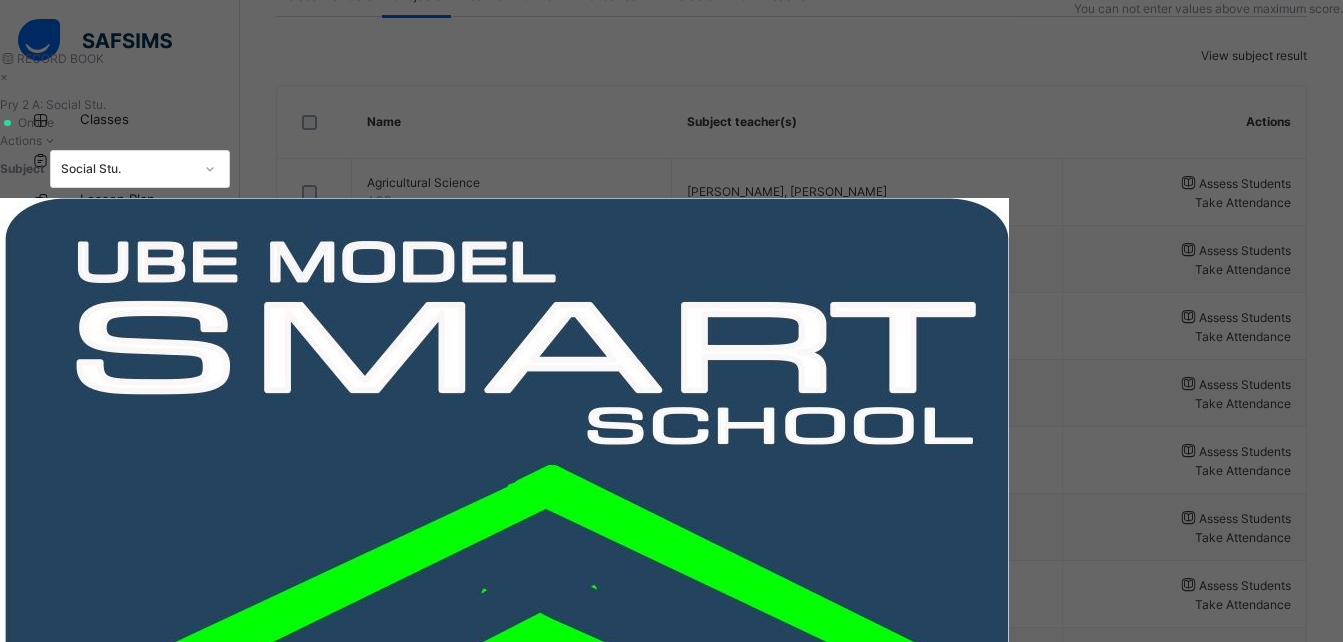 scroll, scrollTop: 1000, scrollLeft: 0, axis: vertical 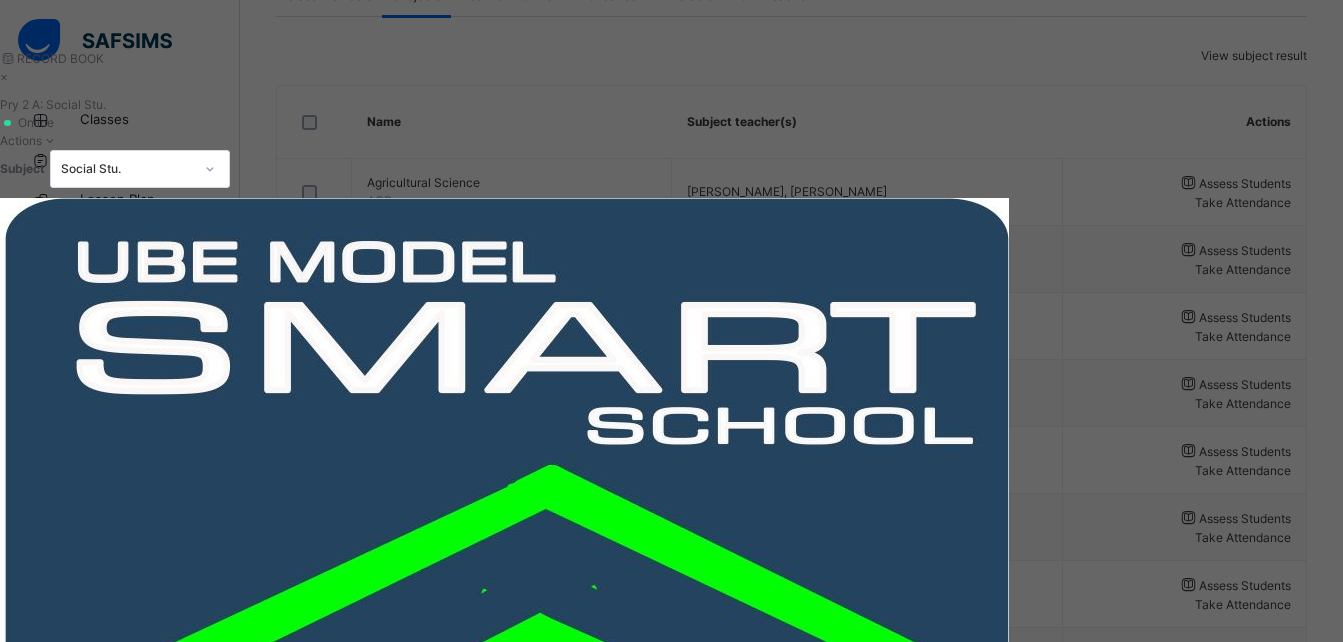 type on "**" 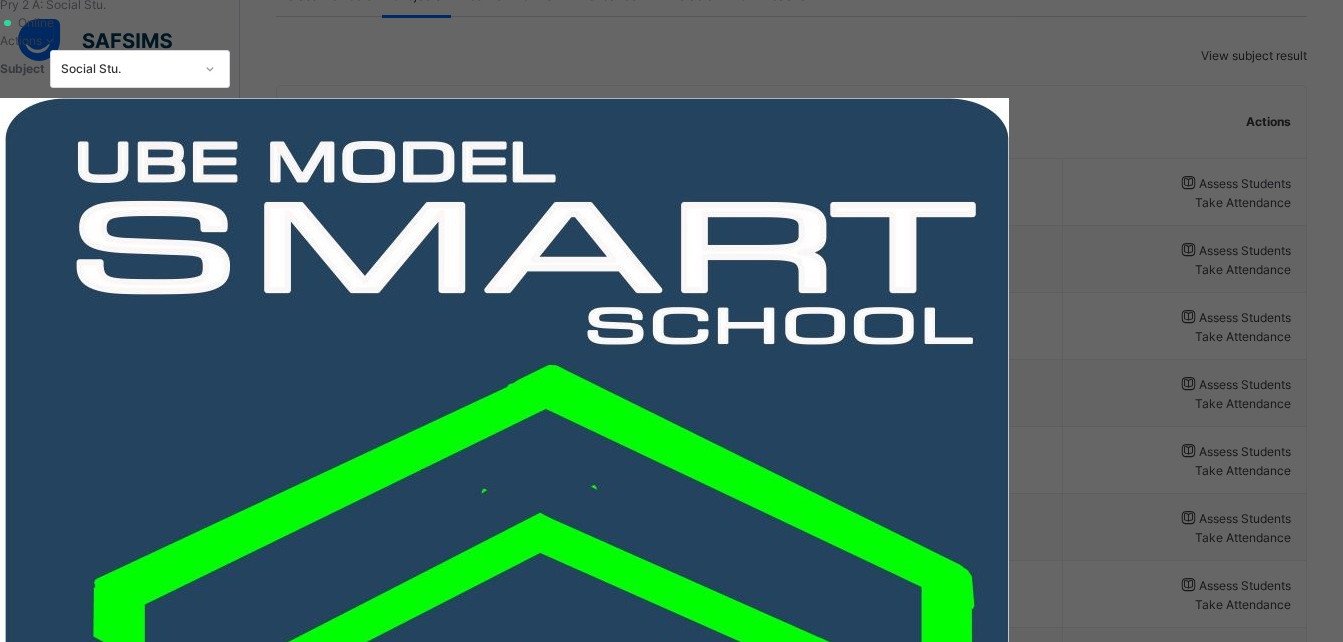 type on "**" 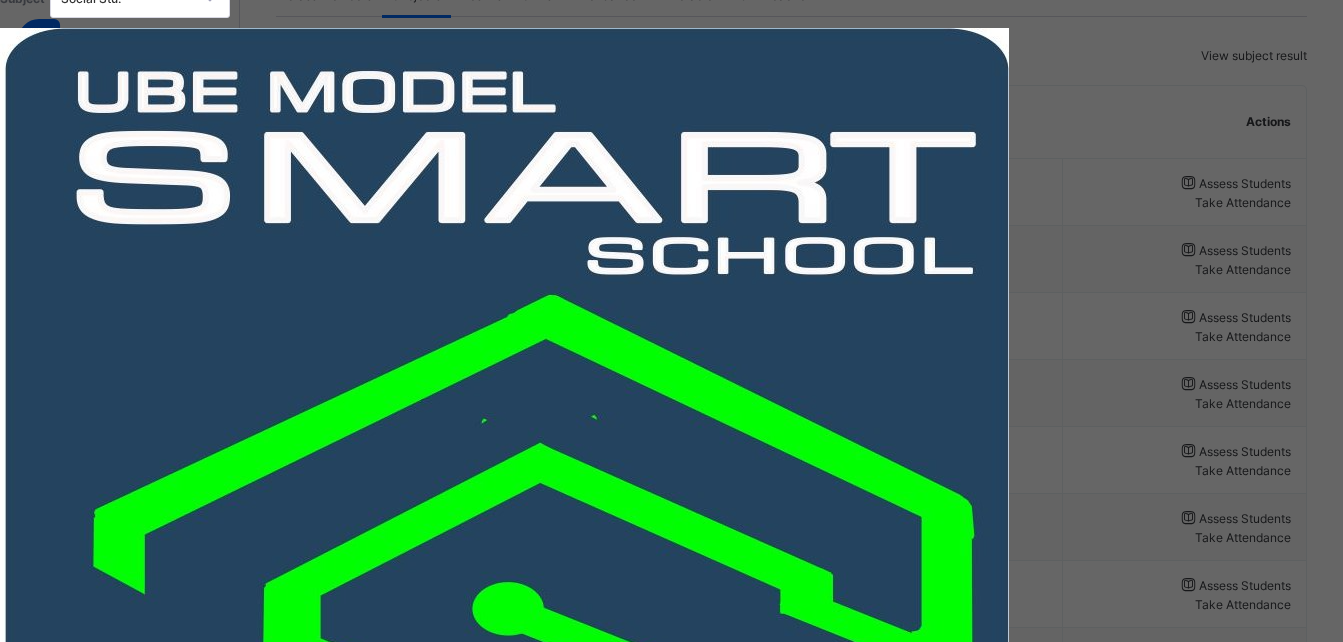 scroll, scrollTop: 200, scrollLeft: 0, axis: vertical 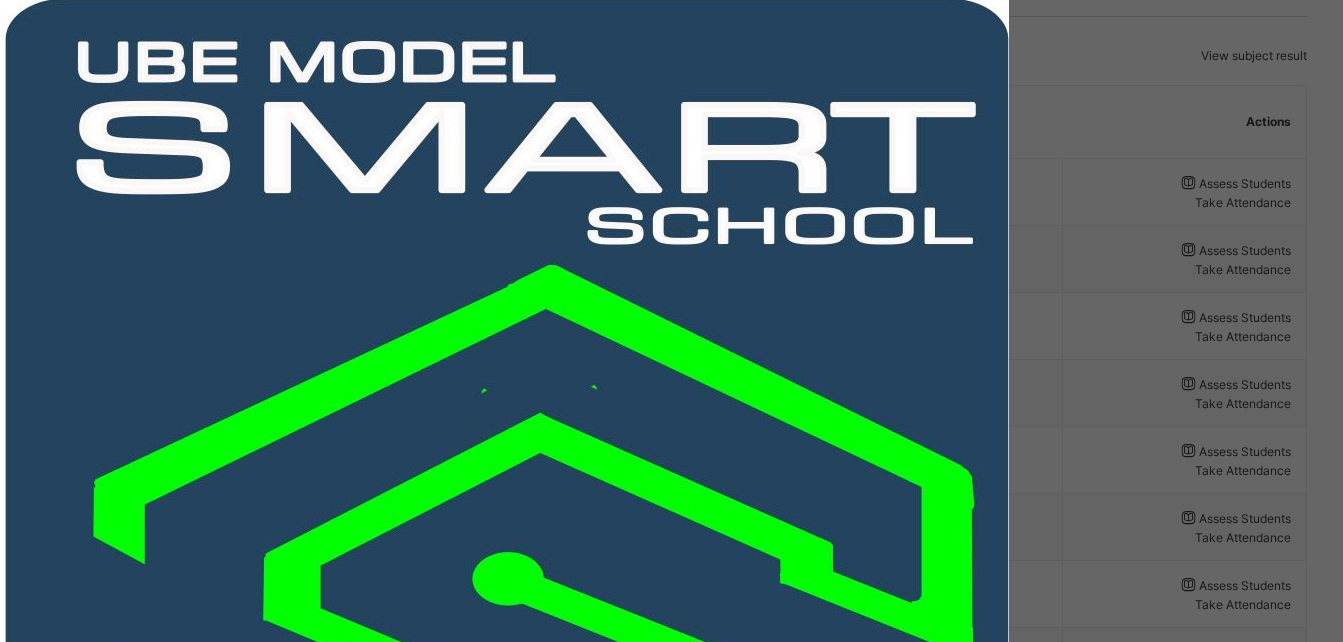 type 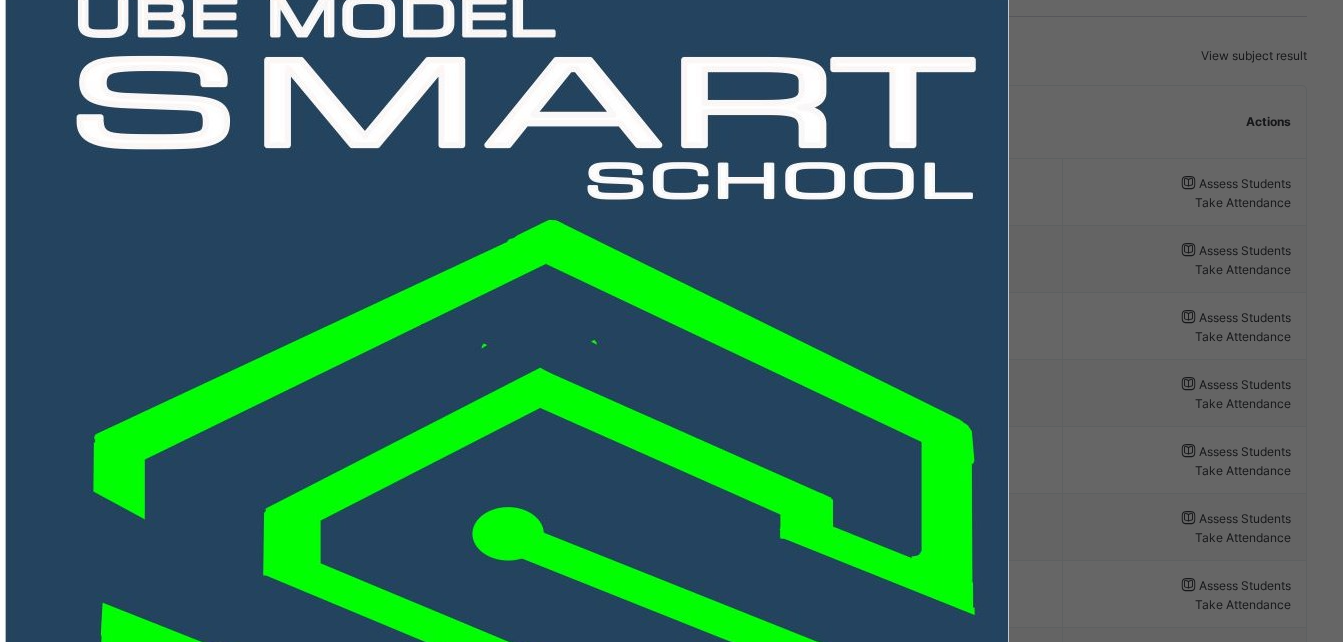 scroll, scrollTop: 269, scrollLeft: 0, axis: vertical 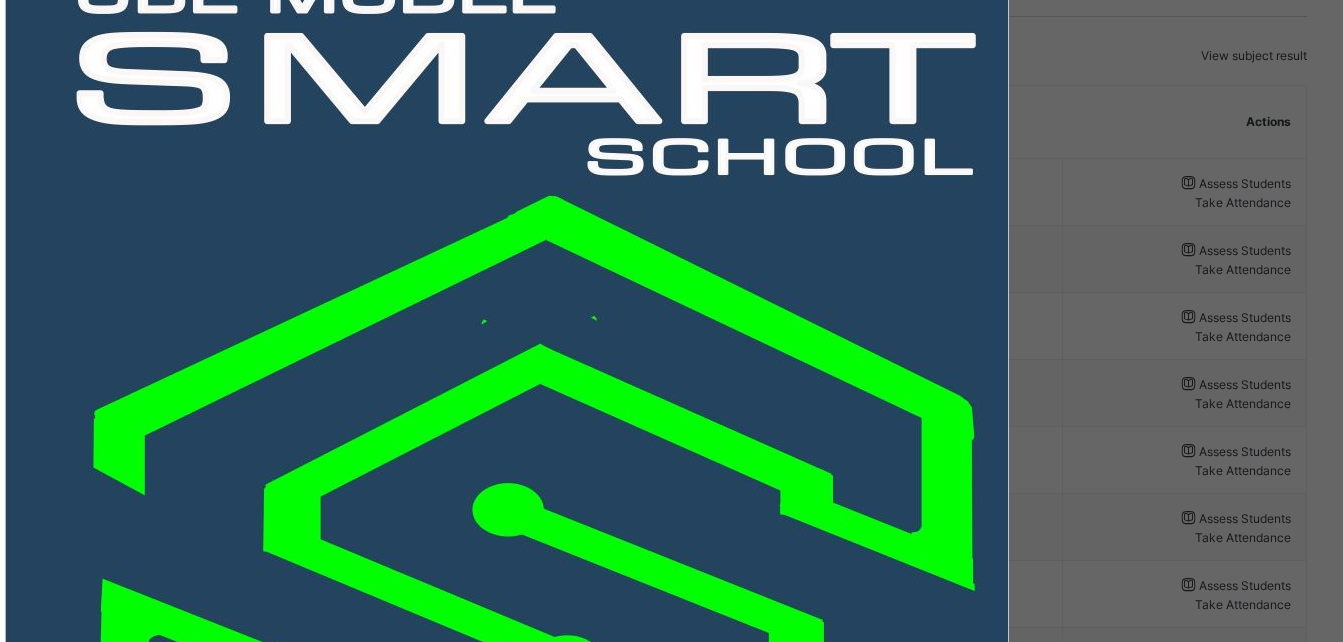 type on "**" 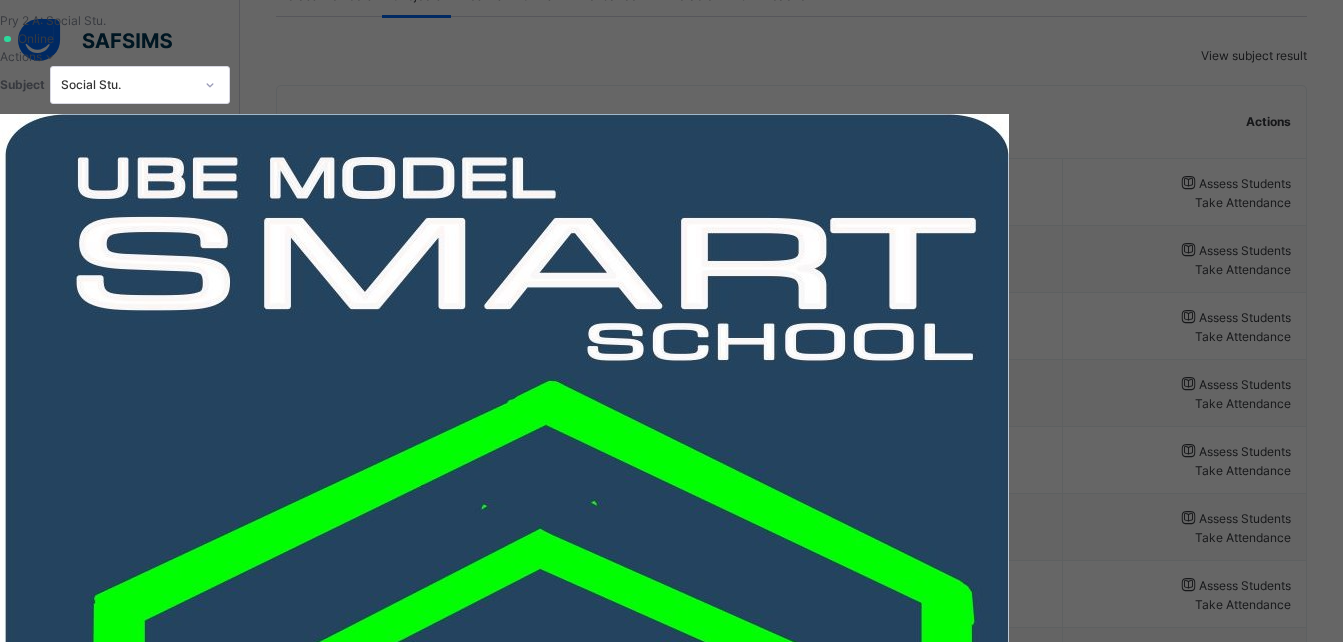 scroll, scrollTop: 0, scrollLeft: 0, axis: both 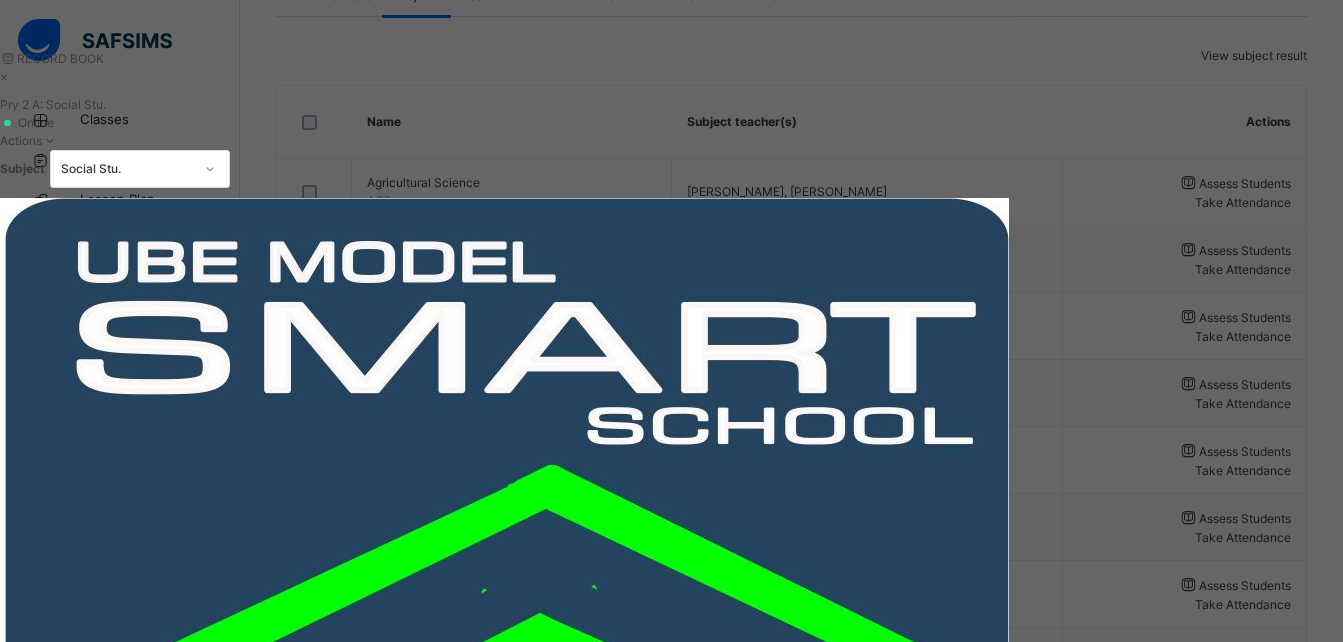 click on "×" at bounding box center (640, 77) 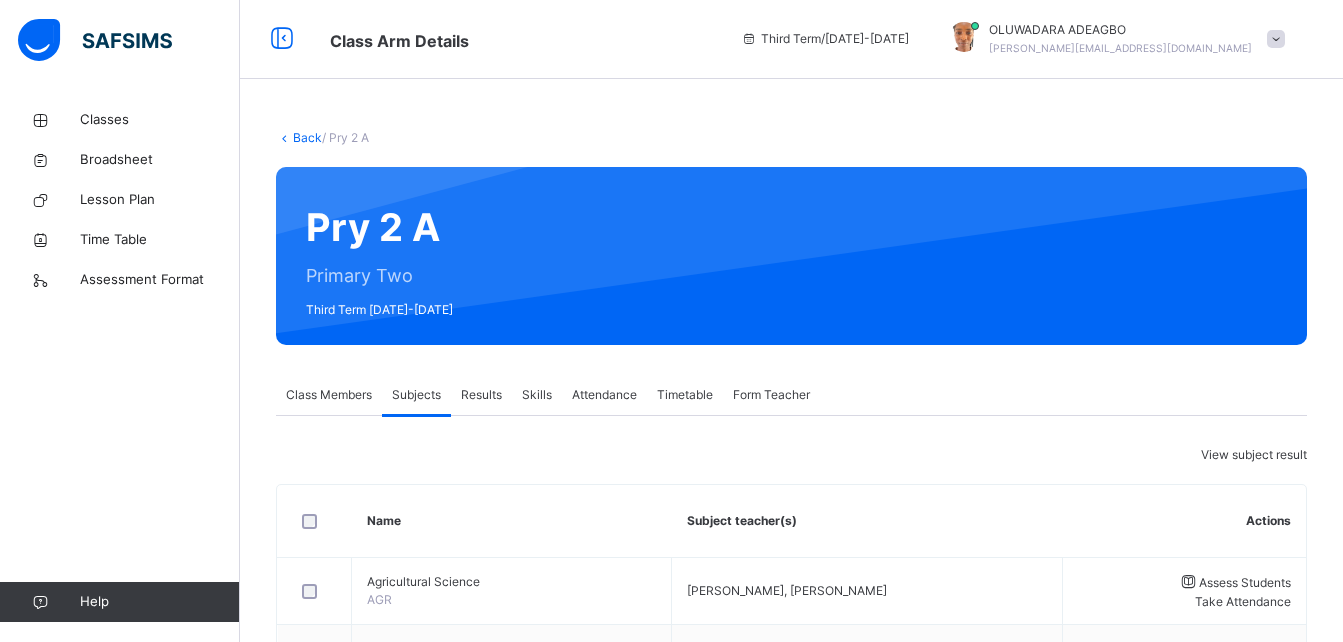 scroll, scrollTop: 0, scrollLeft: 0, axis: both 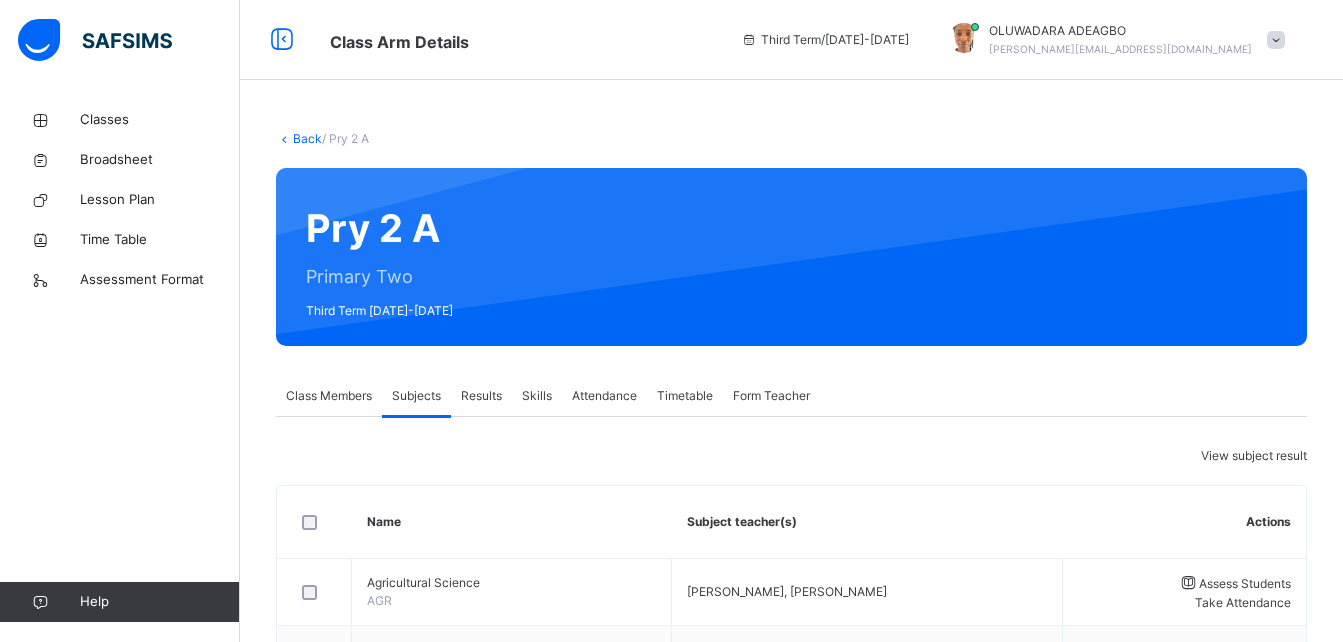 click on "Results" at bounding box center [481, 396] 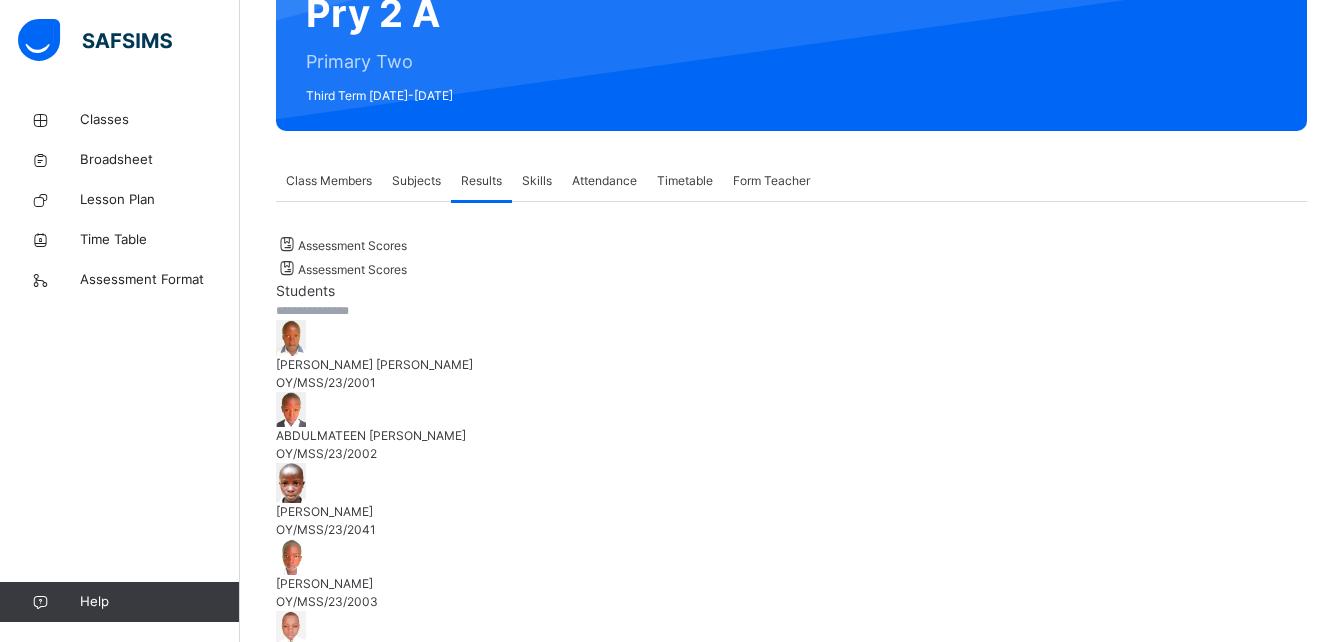 scroll, scrollTop: 300, scrollLeft: 0, axis: vertical 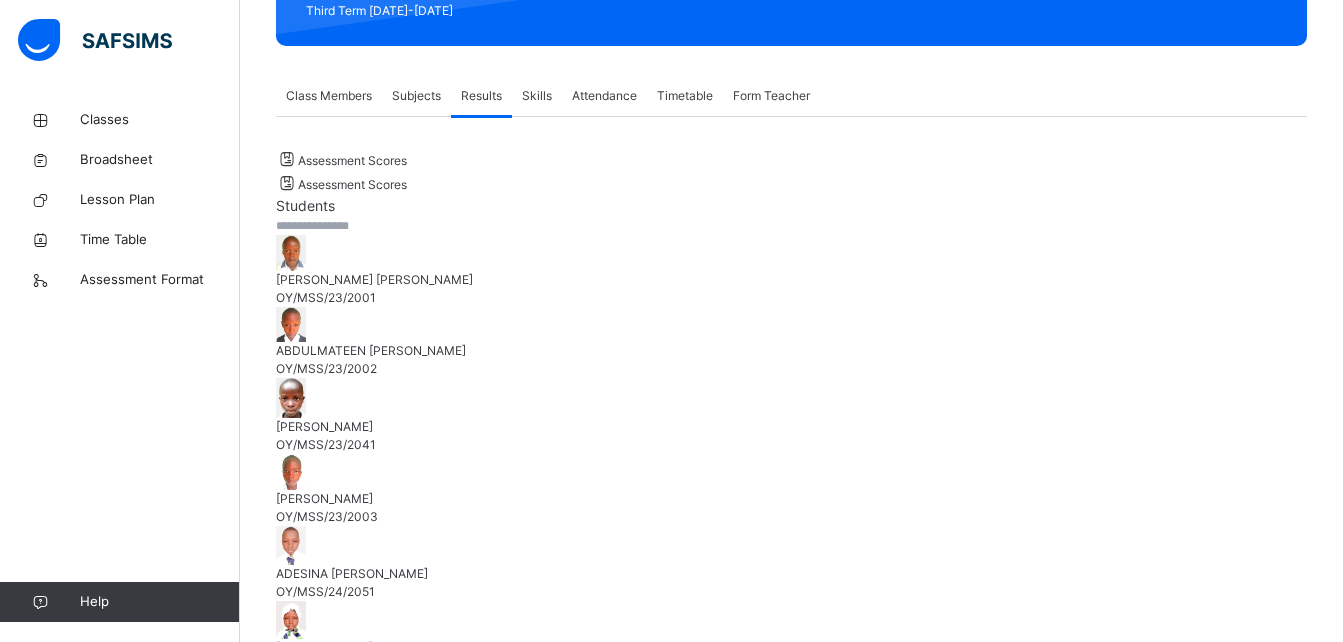 click on "[PERSON_NAME]  [PERSON_NAME]  OY/MSS/23/2001" at bounding box center [791, 289] 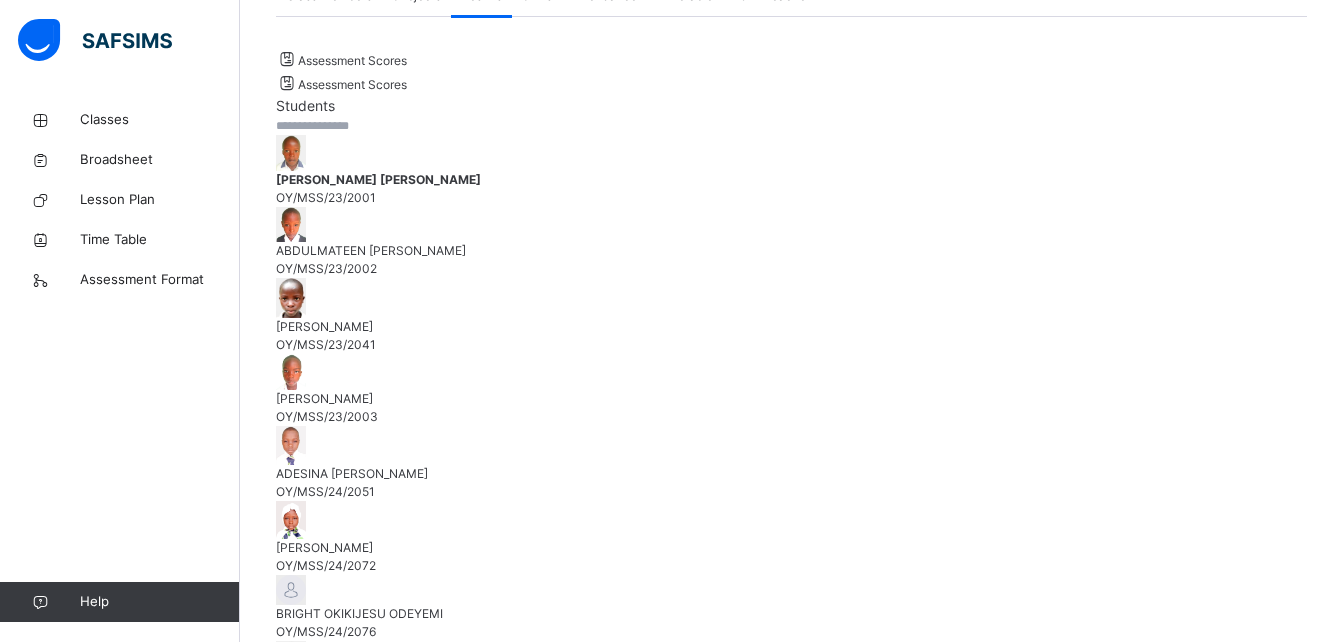scroll, scrollTop: 300, scrollLeft: 0, axis: vertical 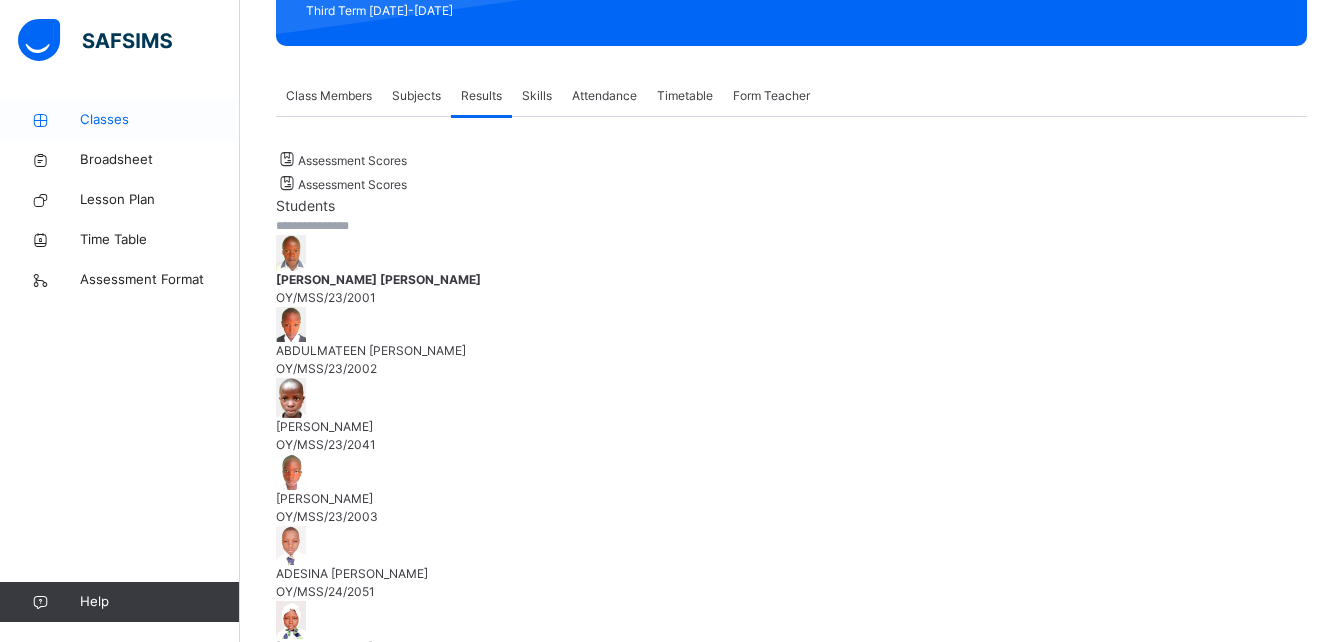 click on "Classes" at bounding box center [160, 120] 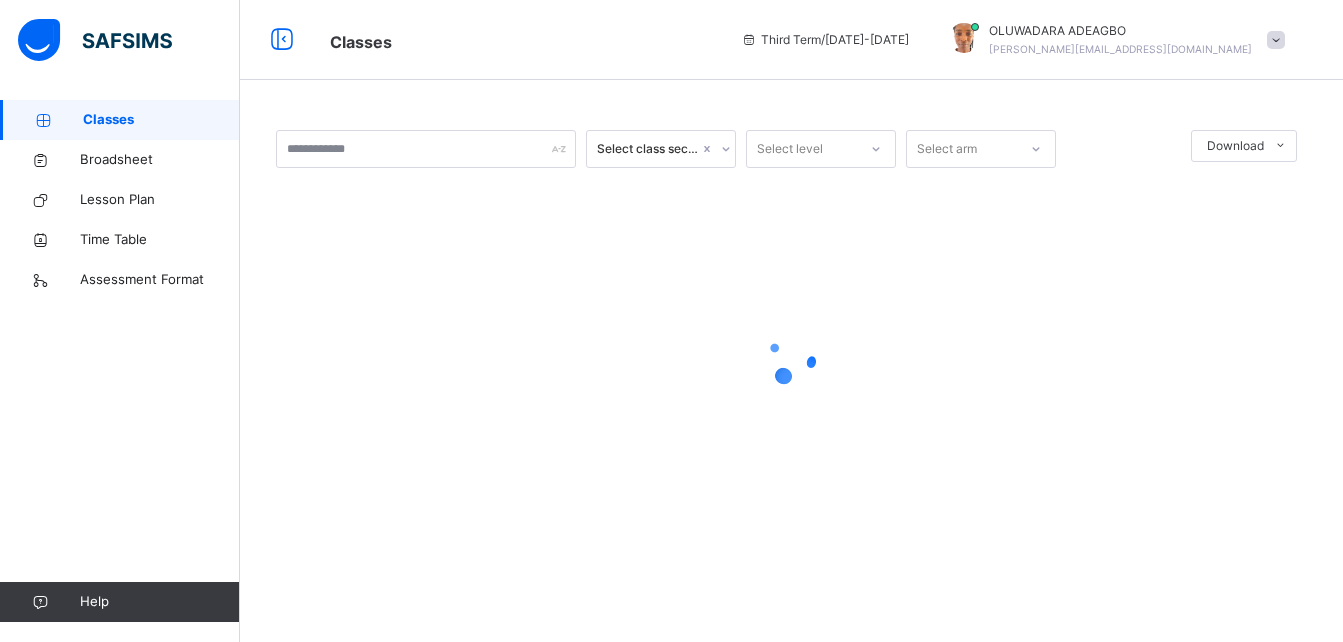 scroll, scrollTop: 0, scrollLeft: 0, axis: both 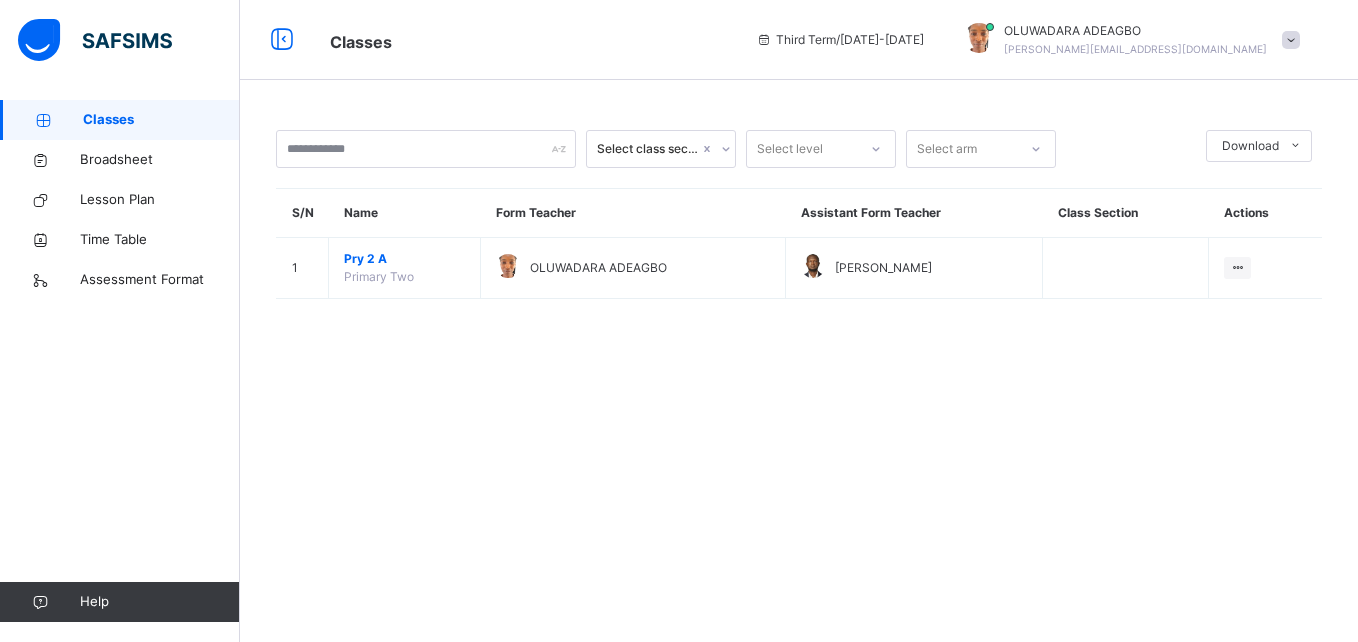 click on "Classes" at bounding box center (161, 120) 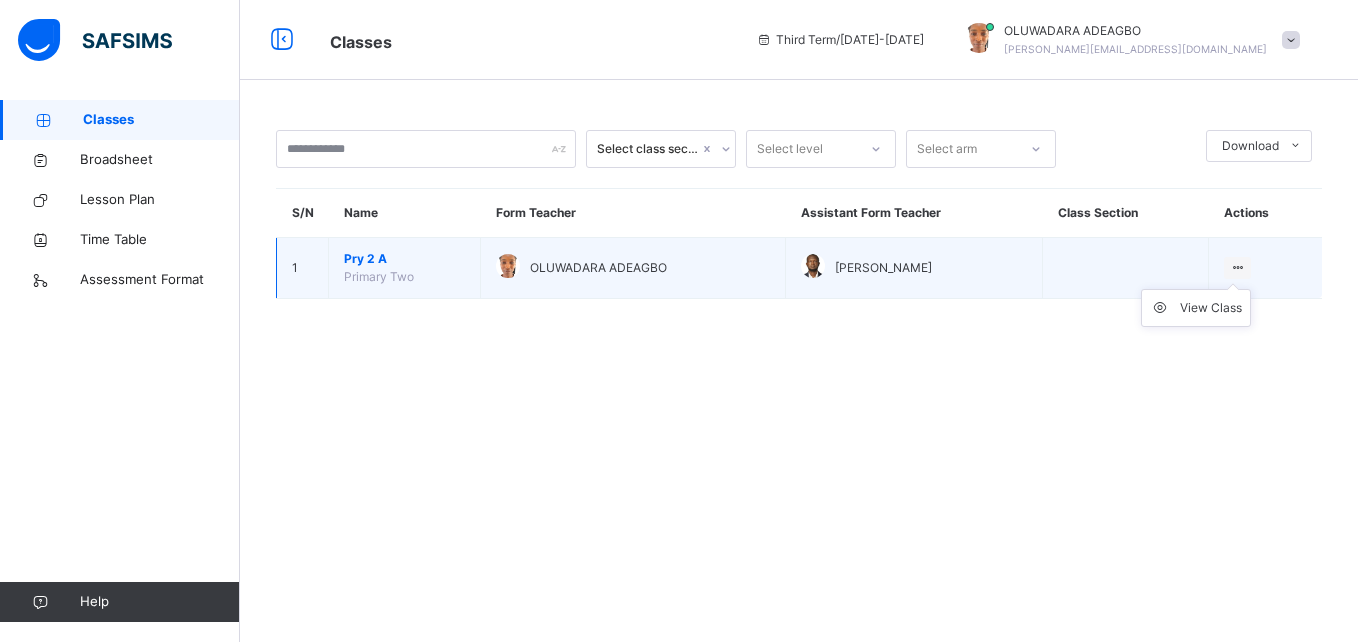 click on "View Class" at bounding box center [1196, 308] 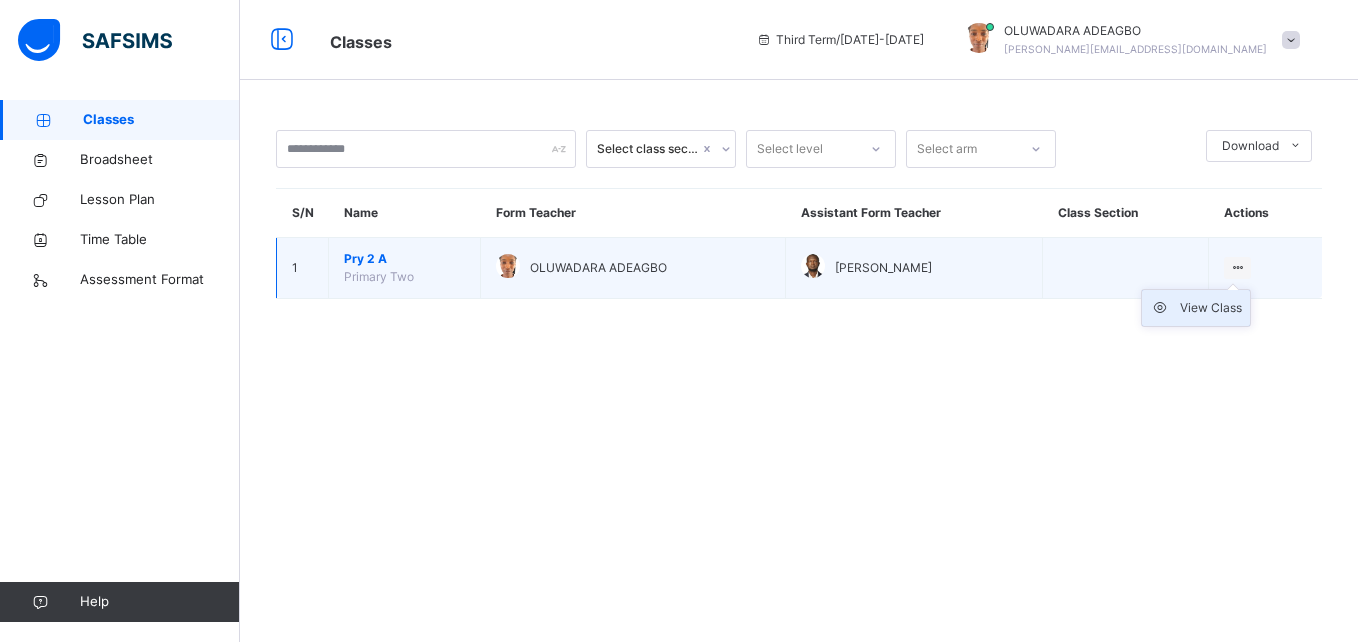 click on "View Class" at bounding box center [1211, 308] 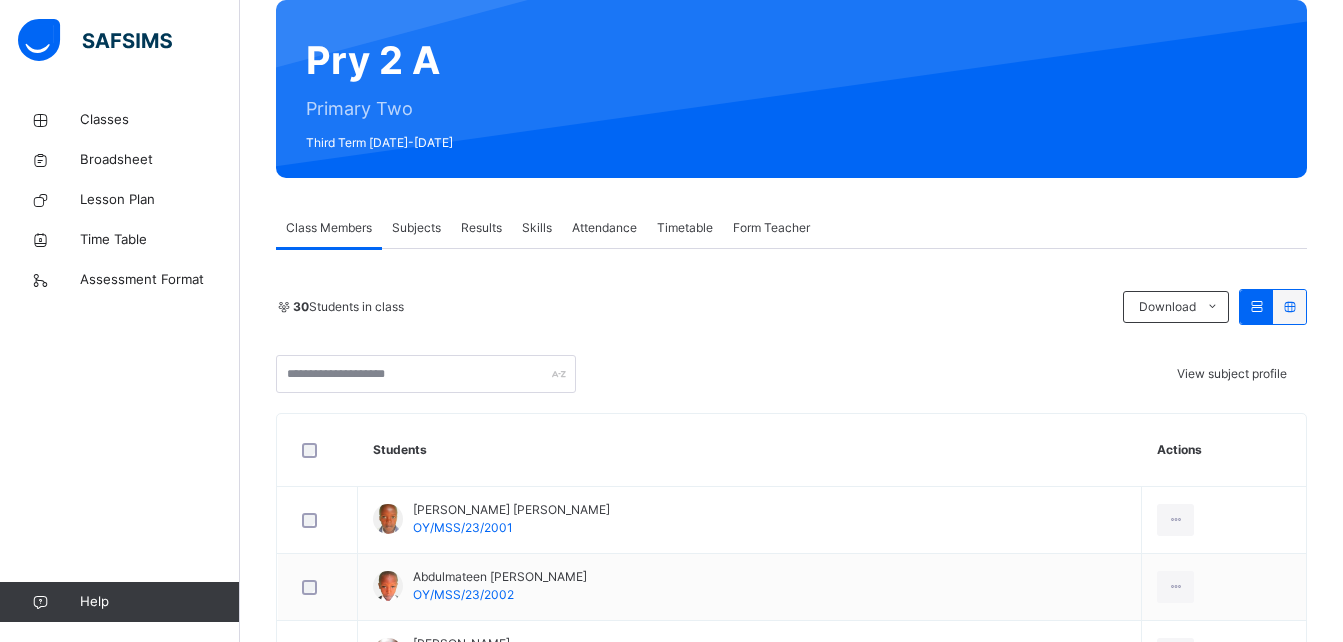 scroll, scrollTop: 200, scrollLeft: 0, axis: vertical 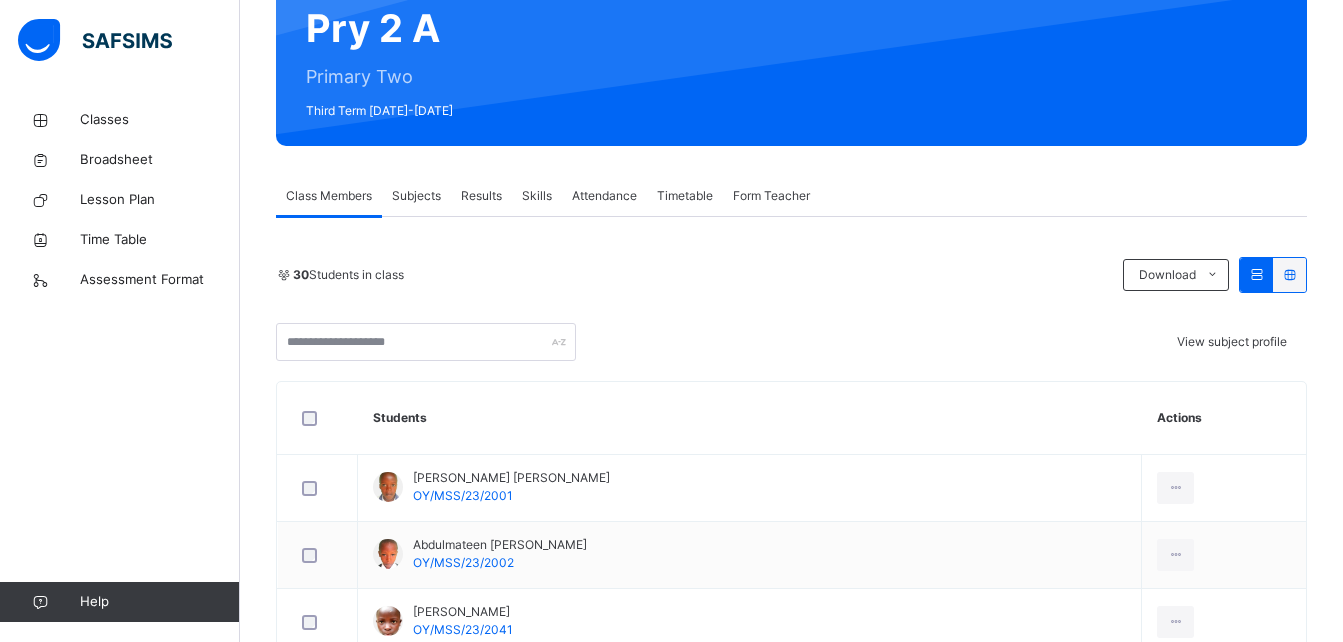 click on "Attendance" at bounding box center [604, 196] 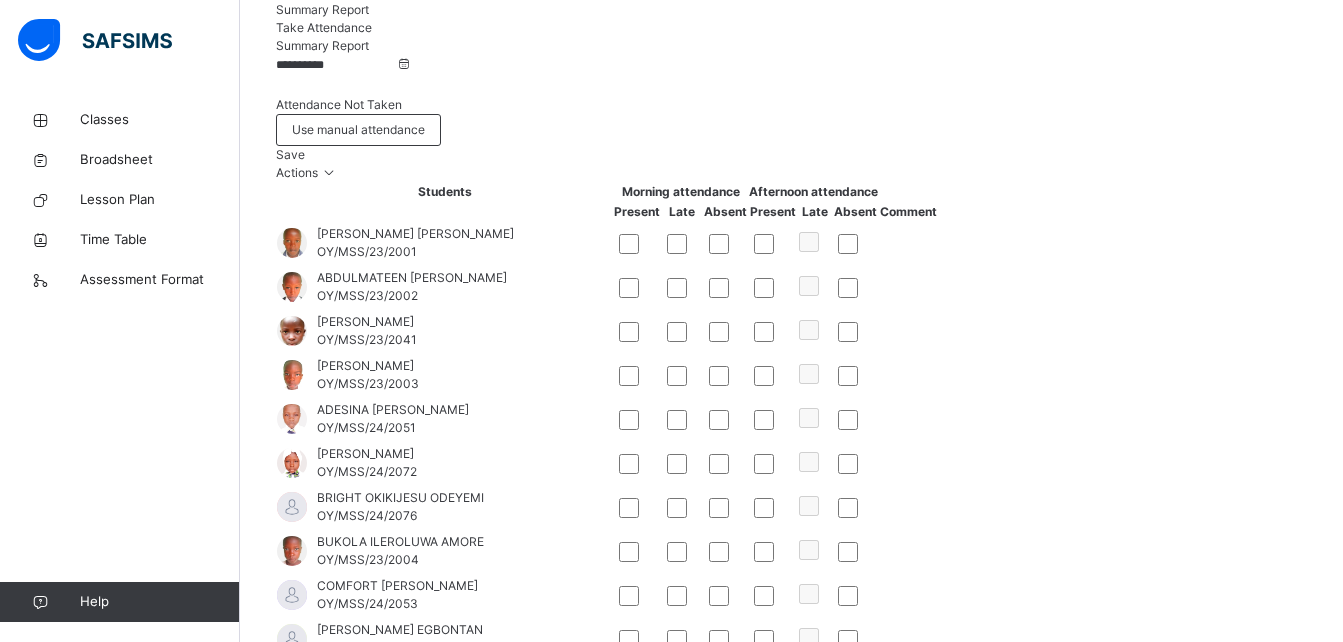 scroll, scrollTop: 500, scrollLeft: 0, axis: vertical 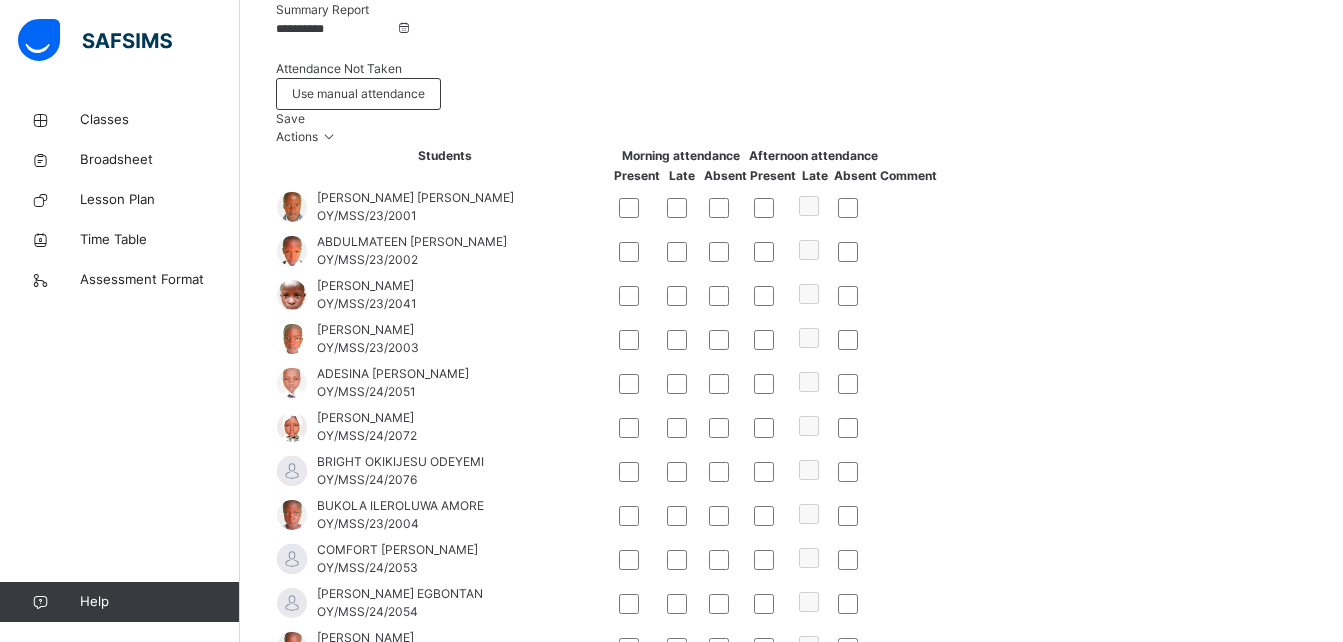click on "**********" at bounding box center (791, 762) 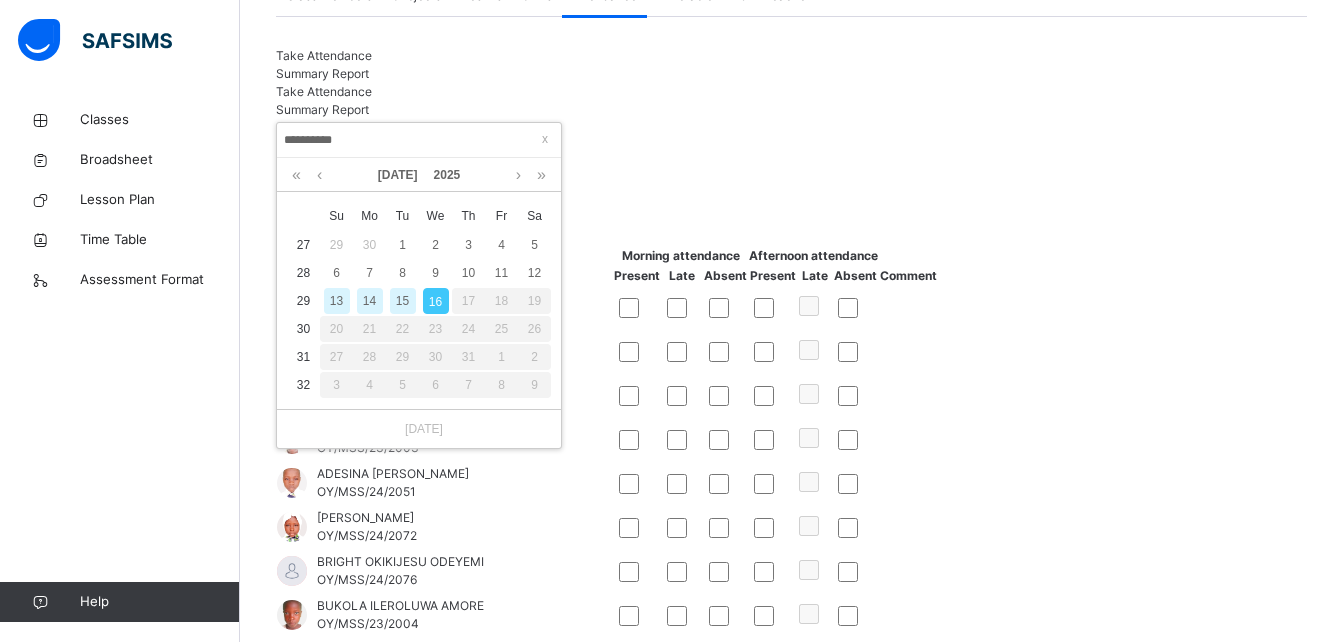click on "14" at bounding box center (370, 301) 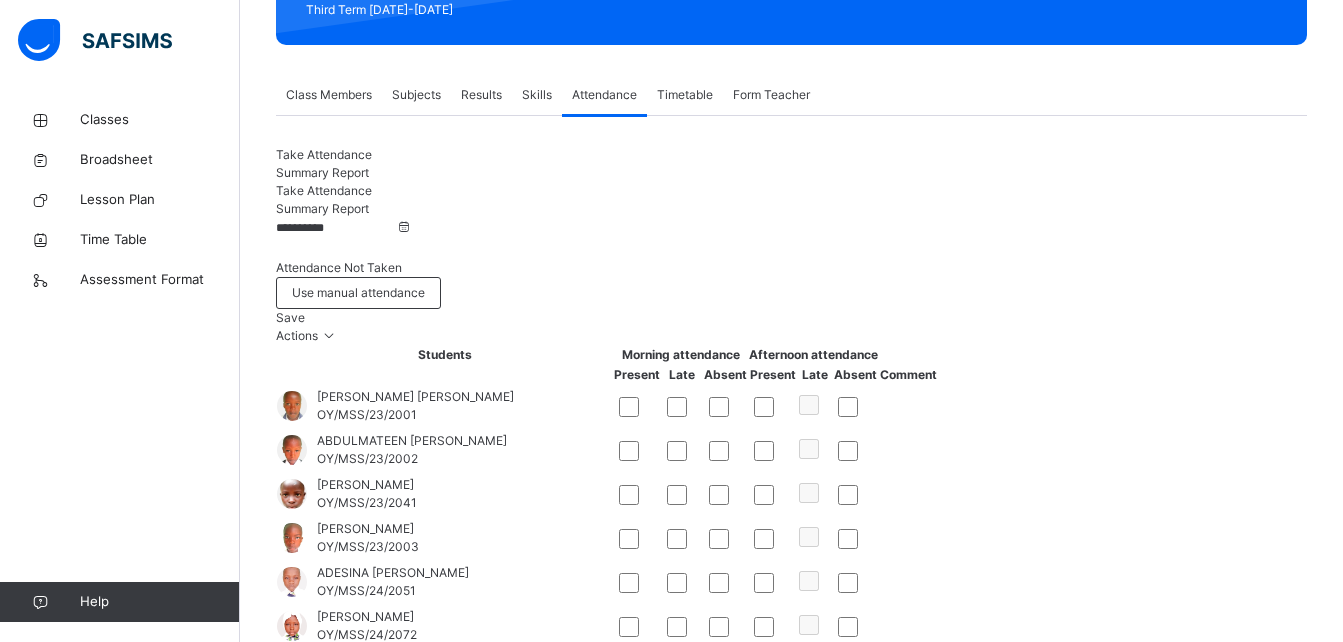 scroll, scrollTop: 300, scrollLeft: 0, axis: vertical 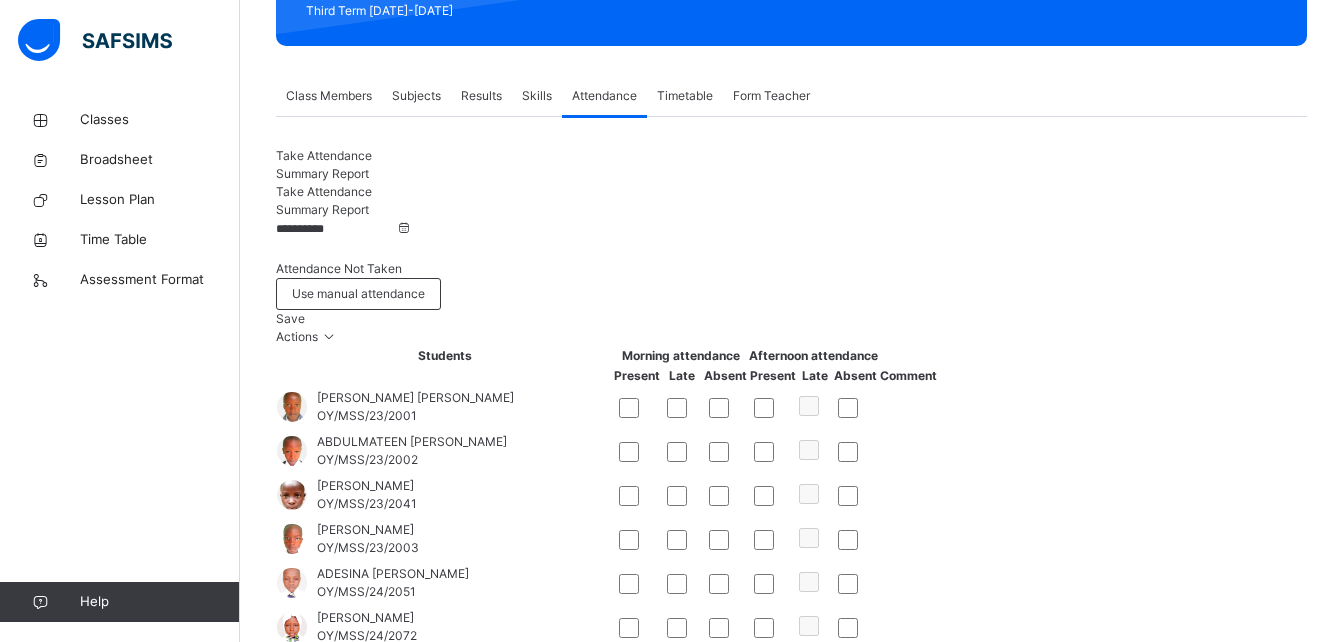 click on "**********" at bounding box center (336, 229) 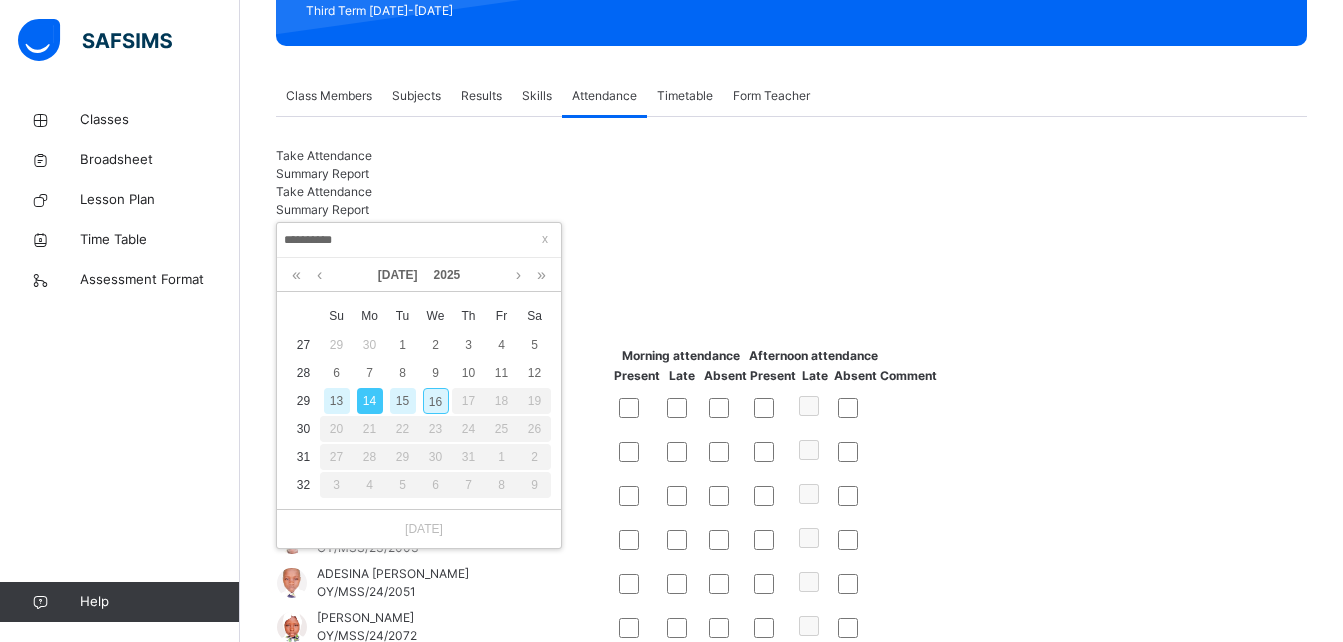 click on "**********" at bounding box center [791, 1287] 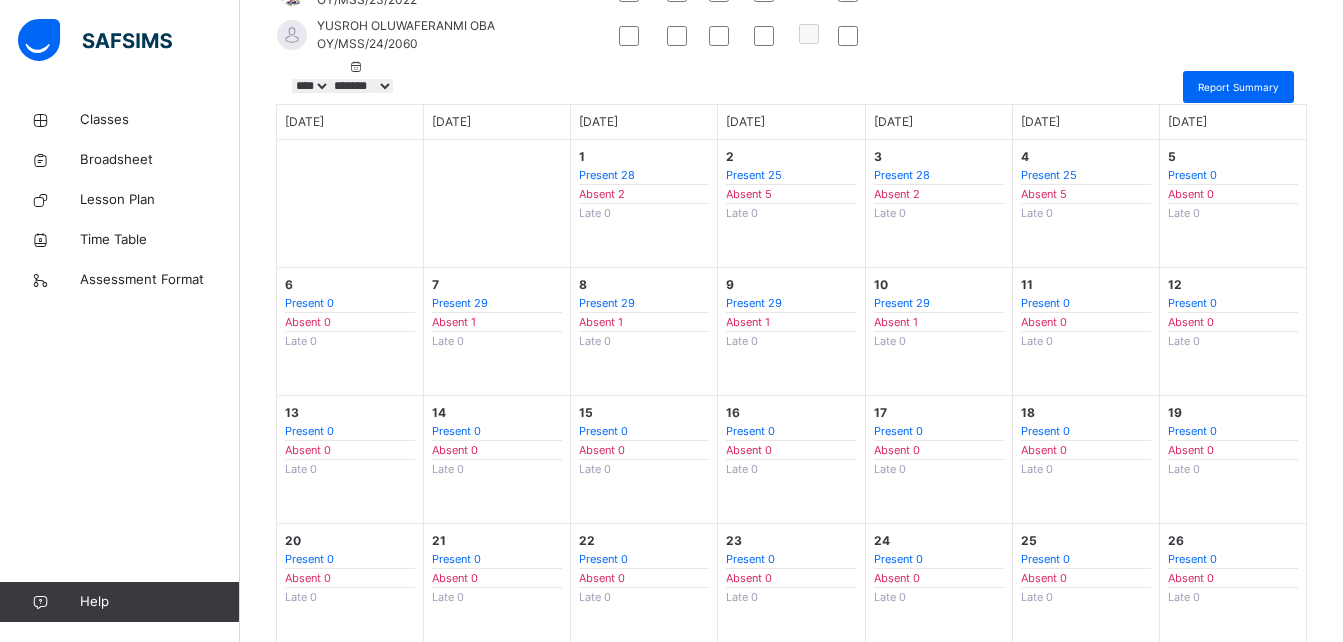 scroll, scrollTop: 1983, scrollLeft: 0, axis: vertical 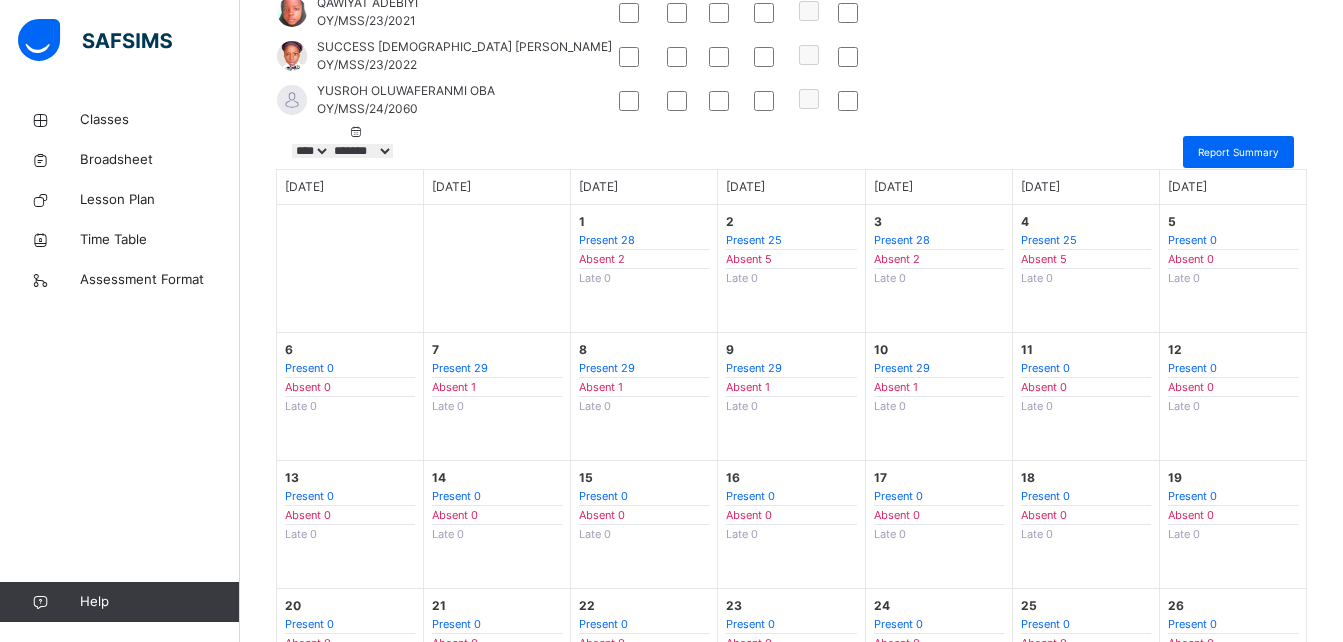 click at bounding box center [725, -207] 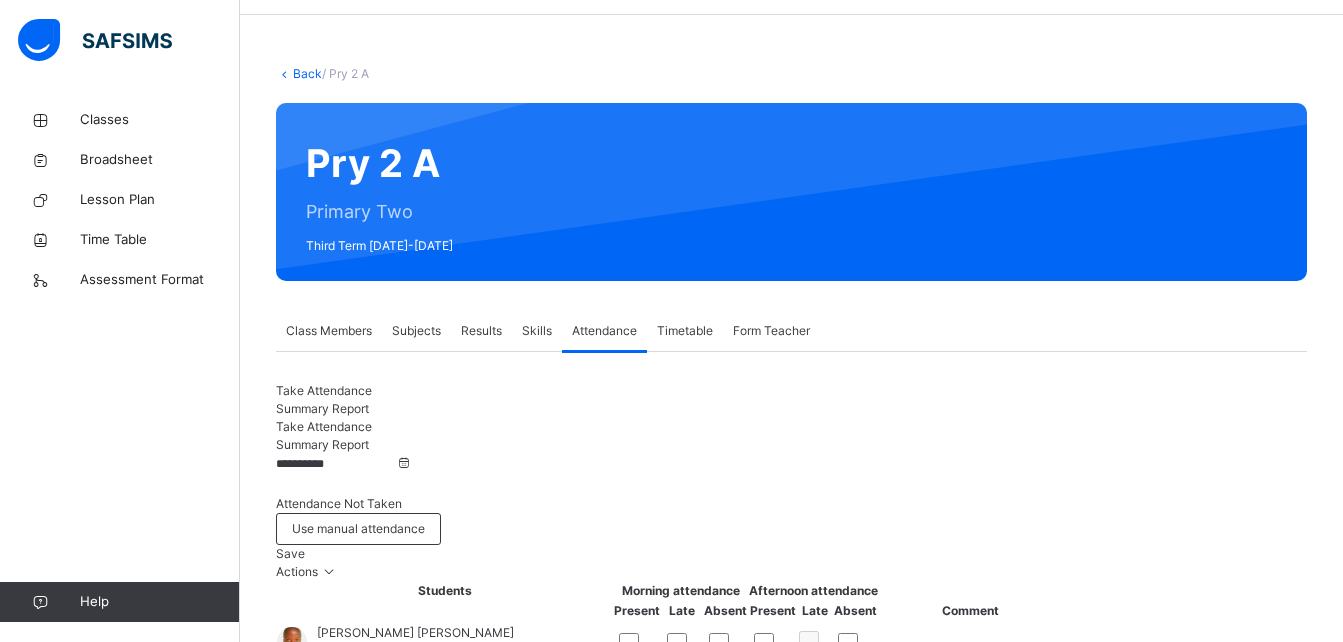 scroll, scrollTop: 100, scrollLeft: 0, axis: vertical 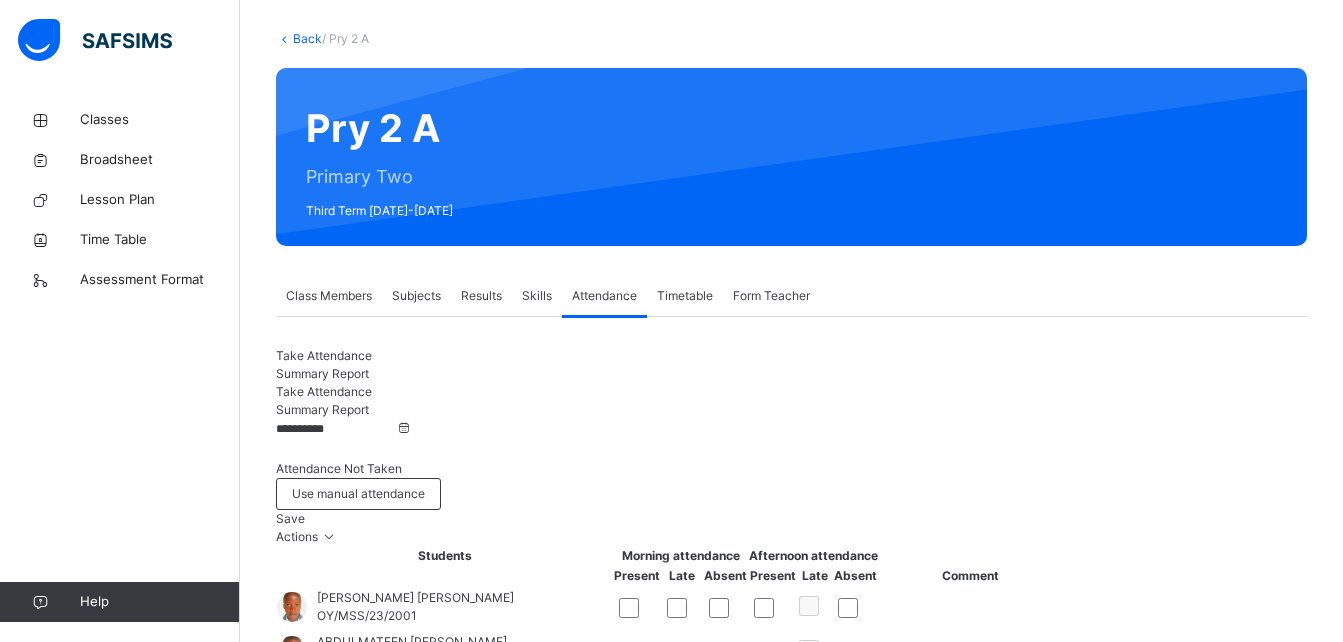 click on "Save" at bounding box center (290, 518) 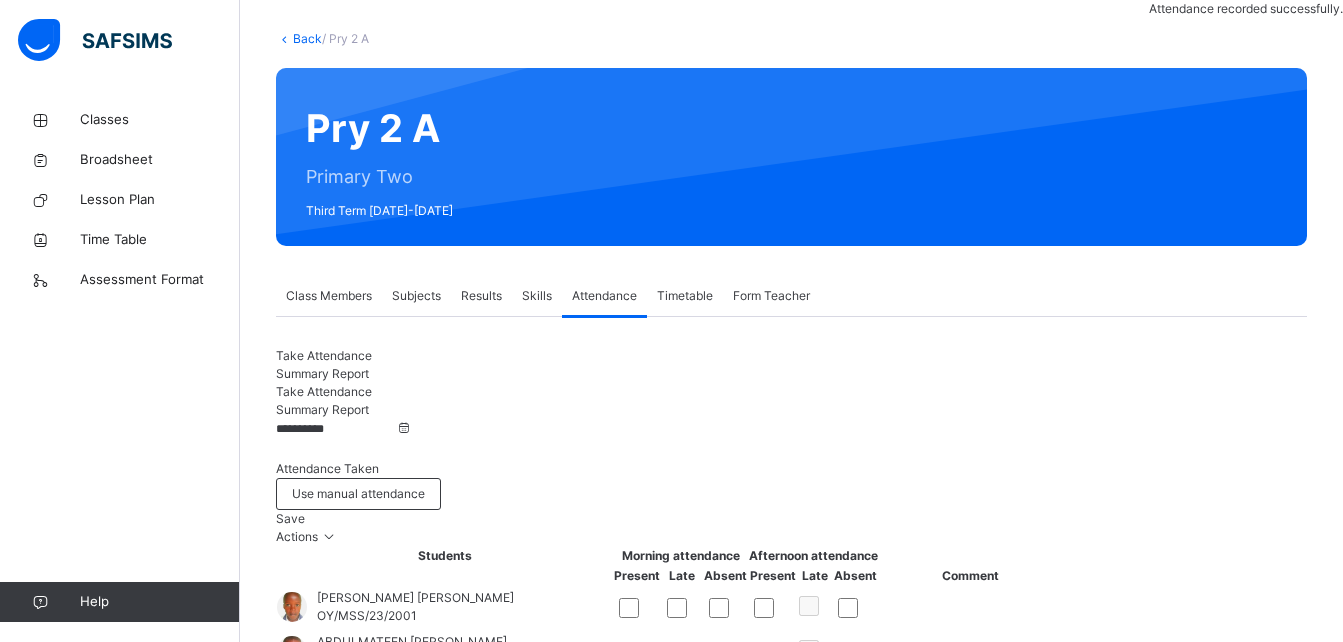 scroll, scrollTop: 200, scrollLeft: 0, axis: vertical 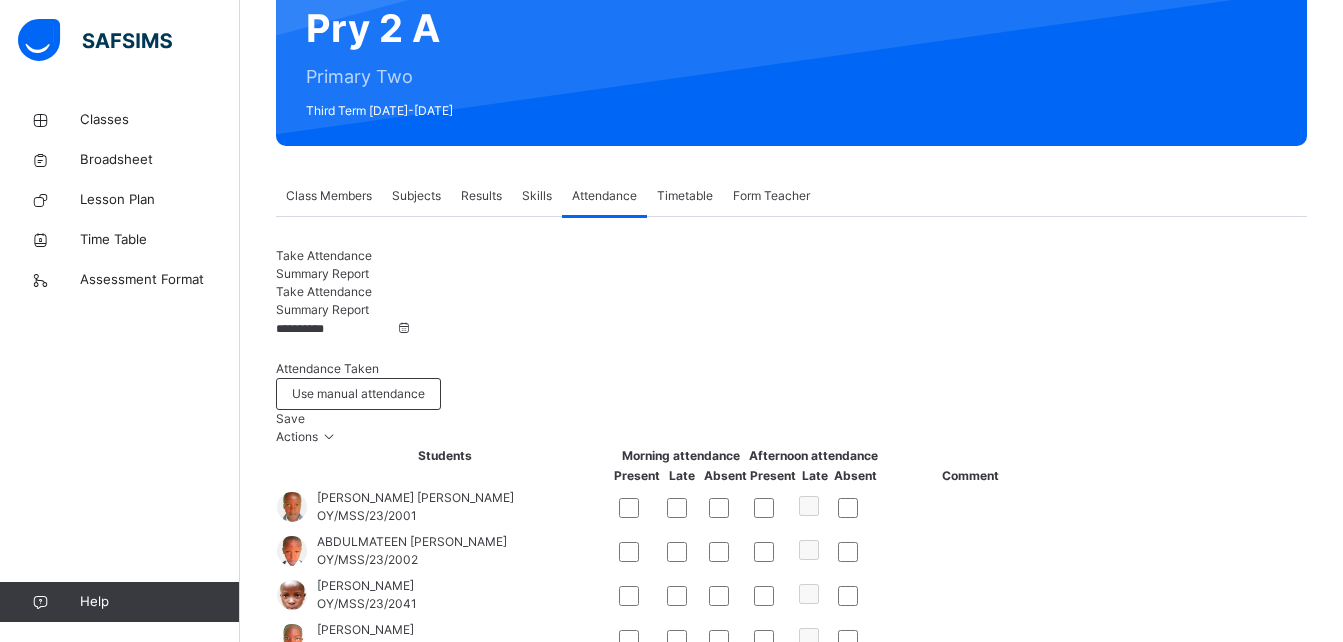 click on "**********" at bounding box center (336, 329) 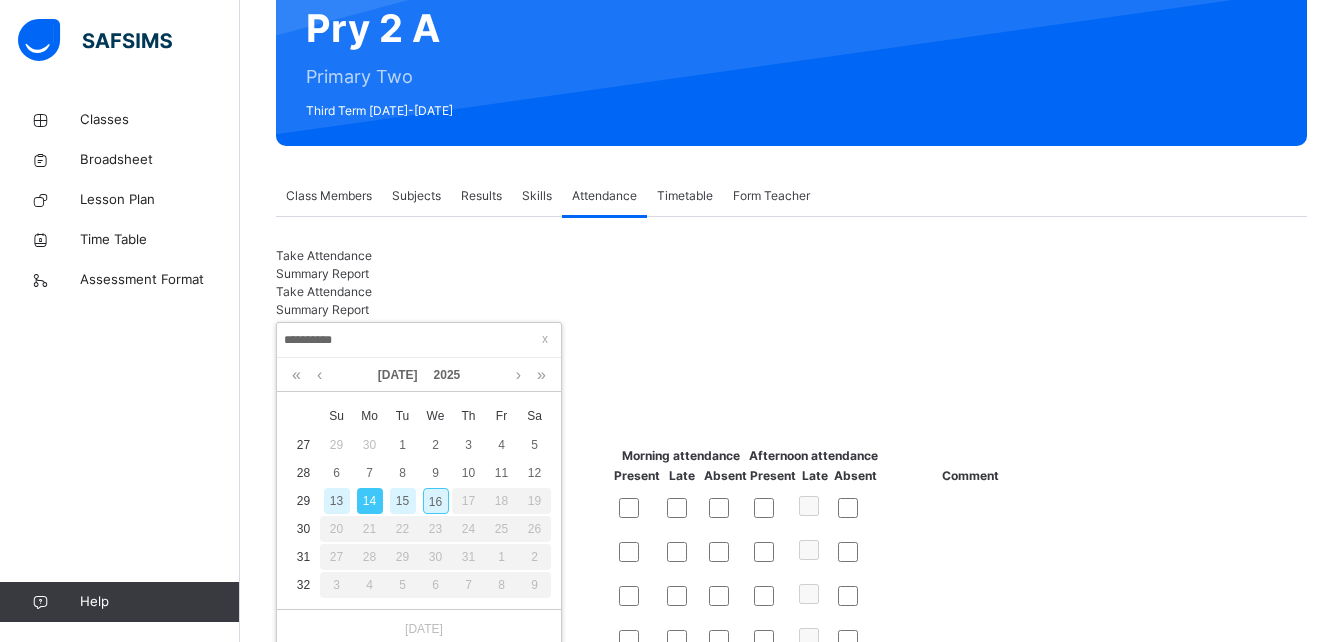 click on "15" at bounding box center [403, 501] 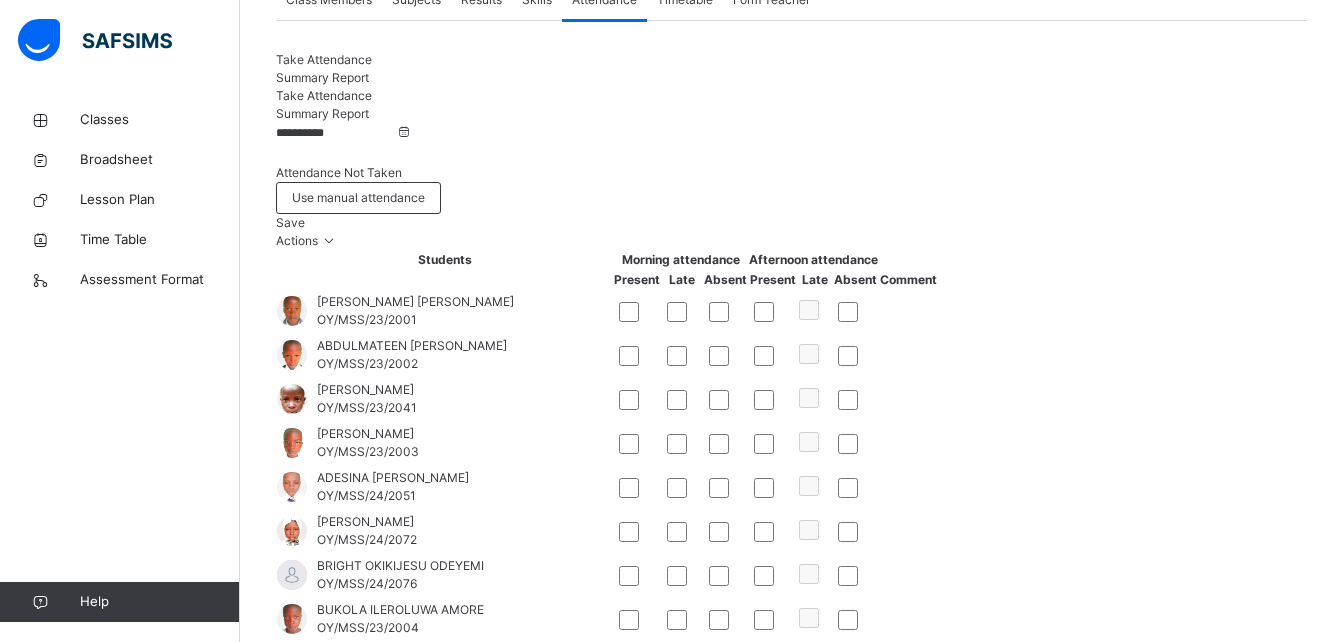 scroll, scrollTop: 407, scrollLeft: 0, axis: vertical 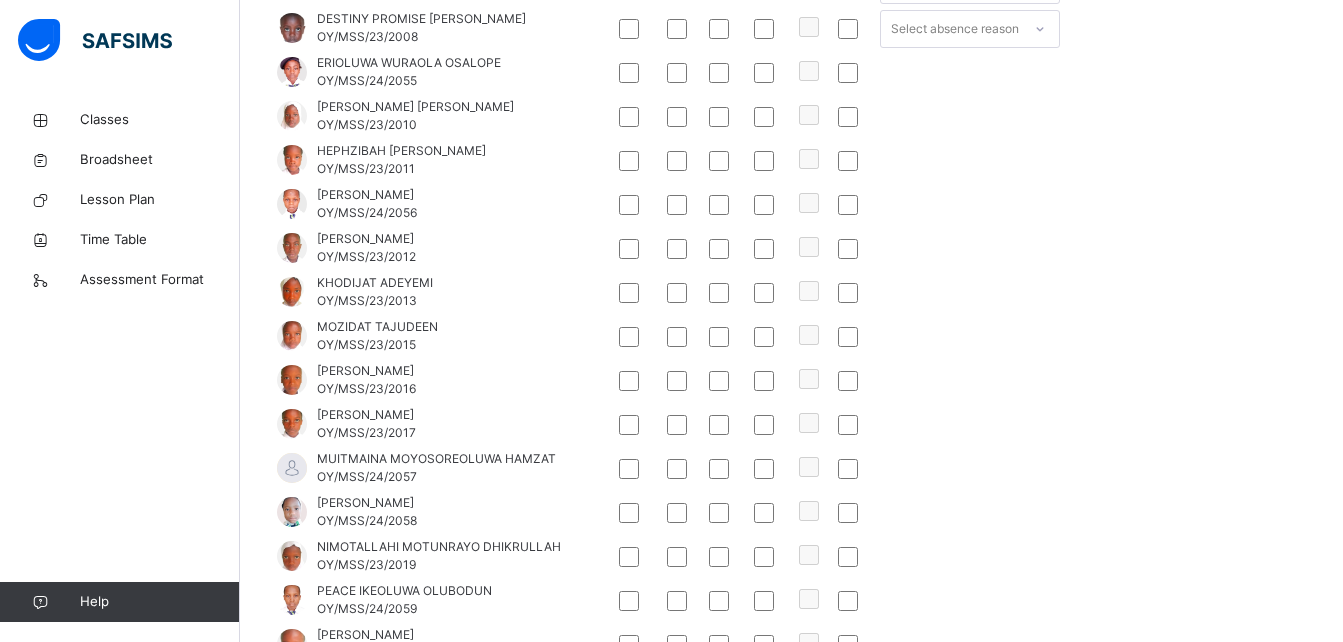 click at bounding box center [725, 29] 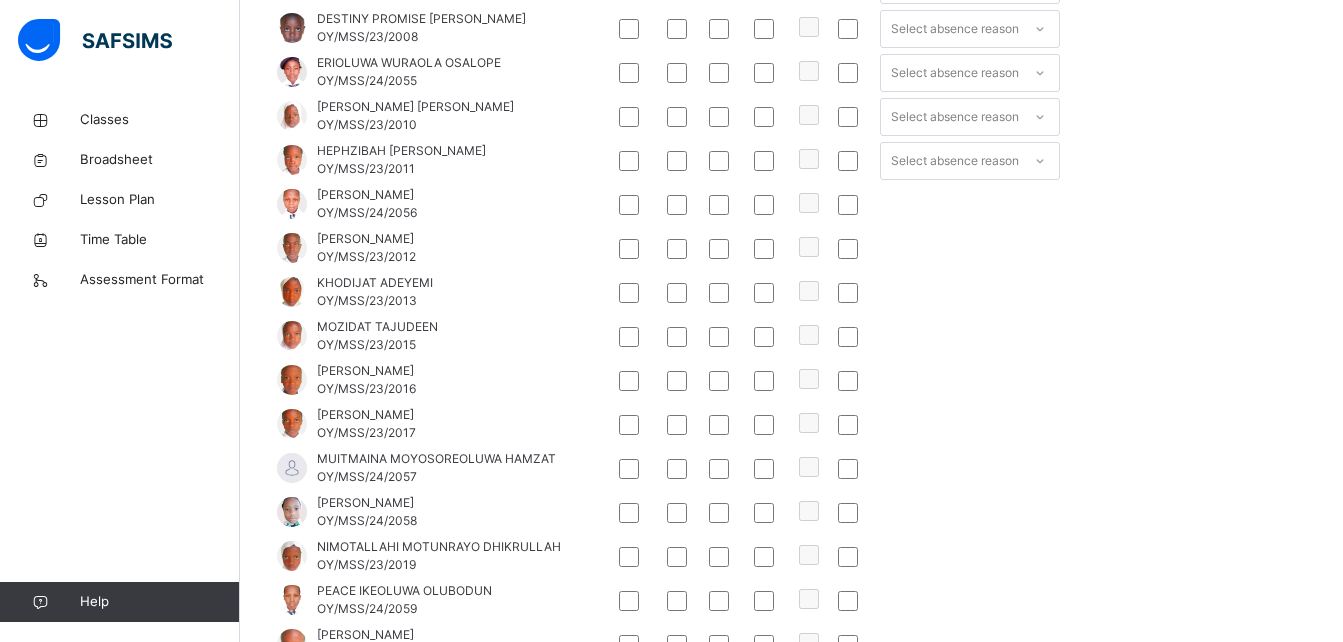 scroll, scrollTop: 1607, scrollLeft: 0, axis: vertical 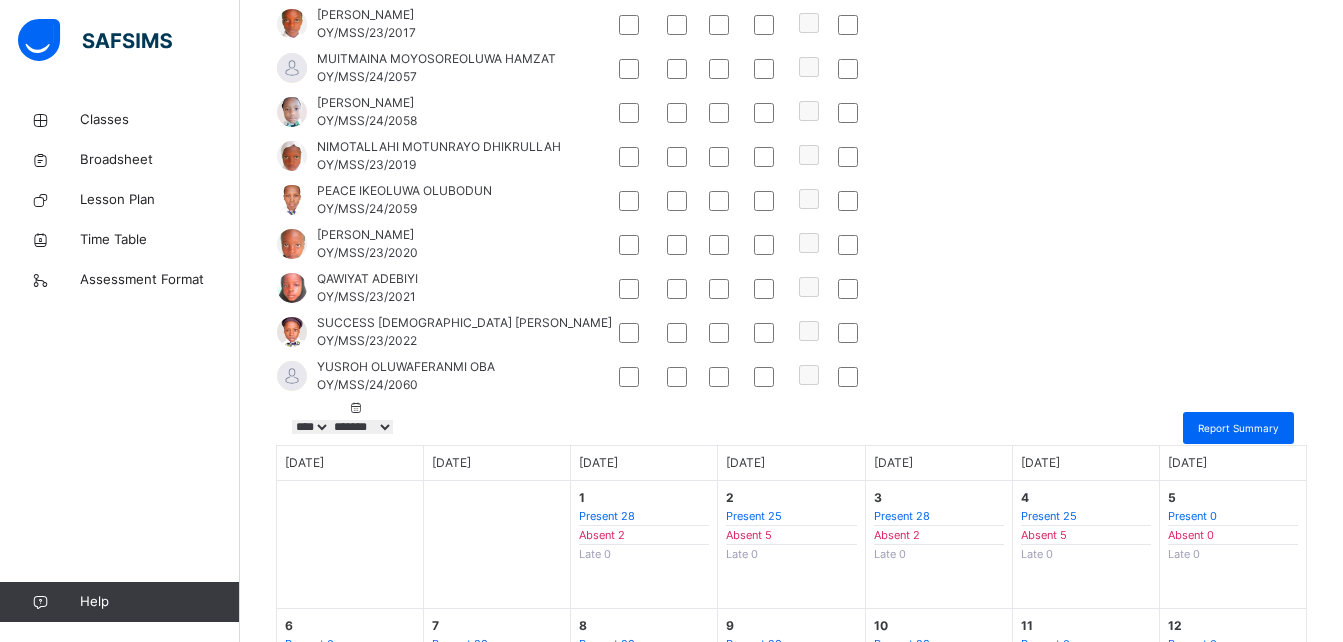 click at bounding box center [855, -63] 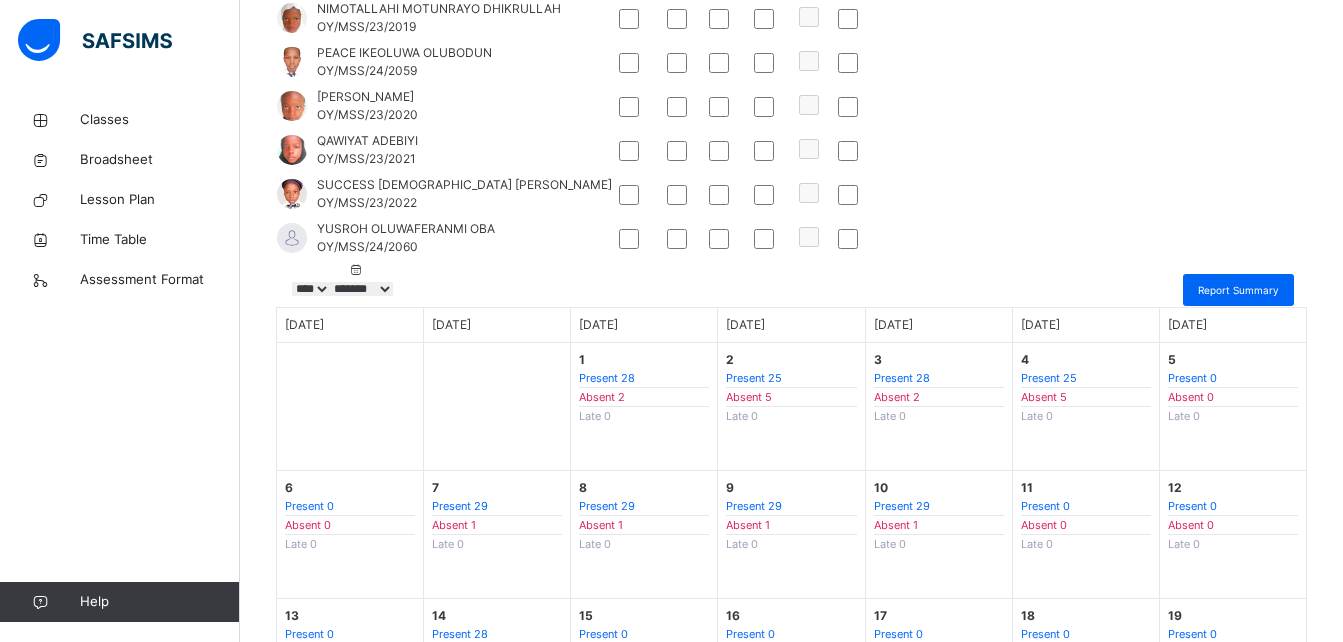 scroll, scrollTop: 2007, scrollLeft: 0, axis: vertical 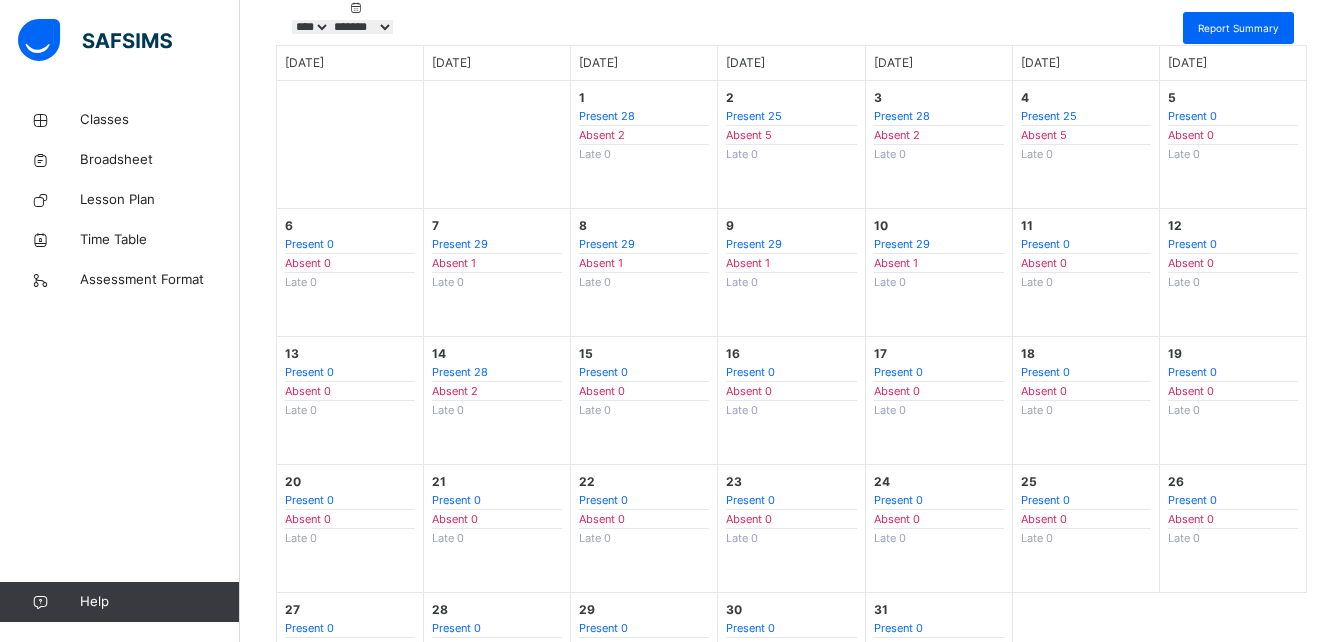 click at bounding box center (725, -199) 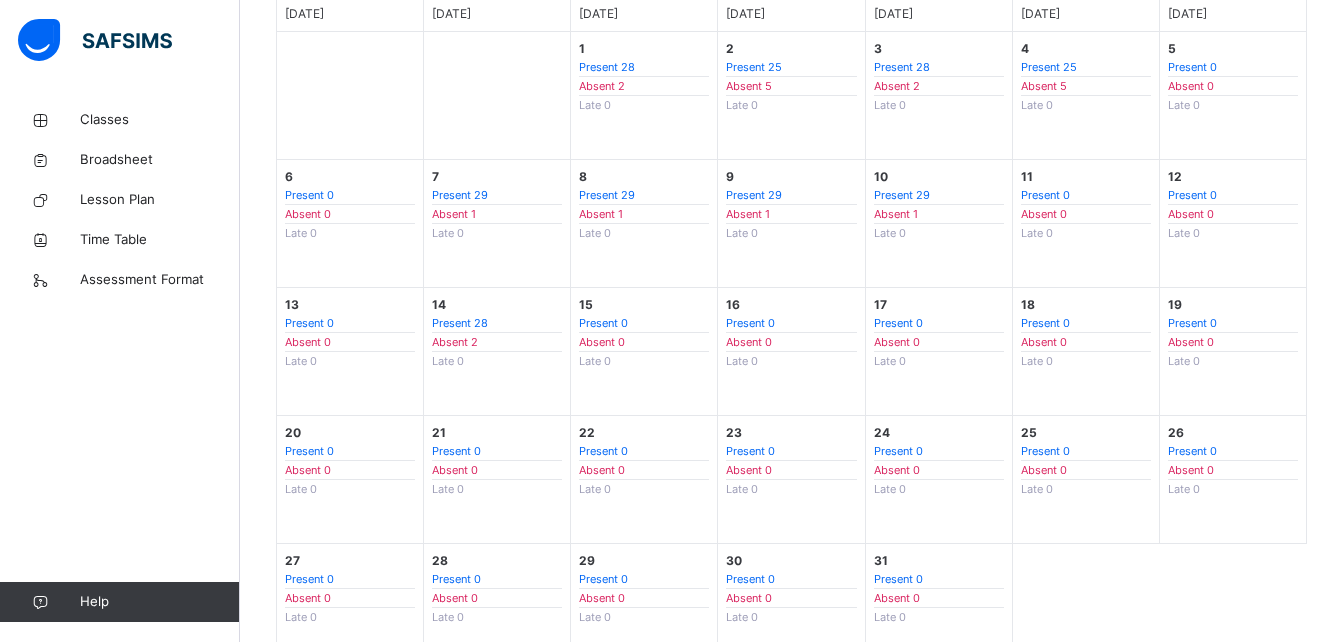 scroll, scrollTop: 2083, scrollLeft: 0, axis: vertical 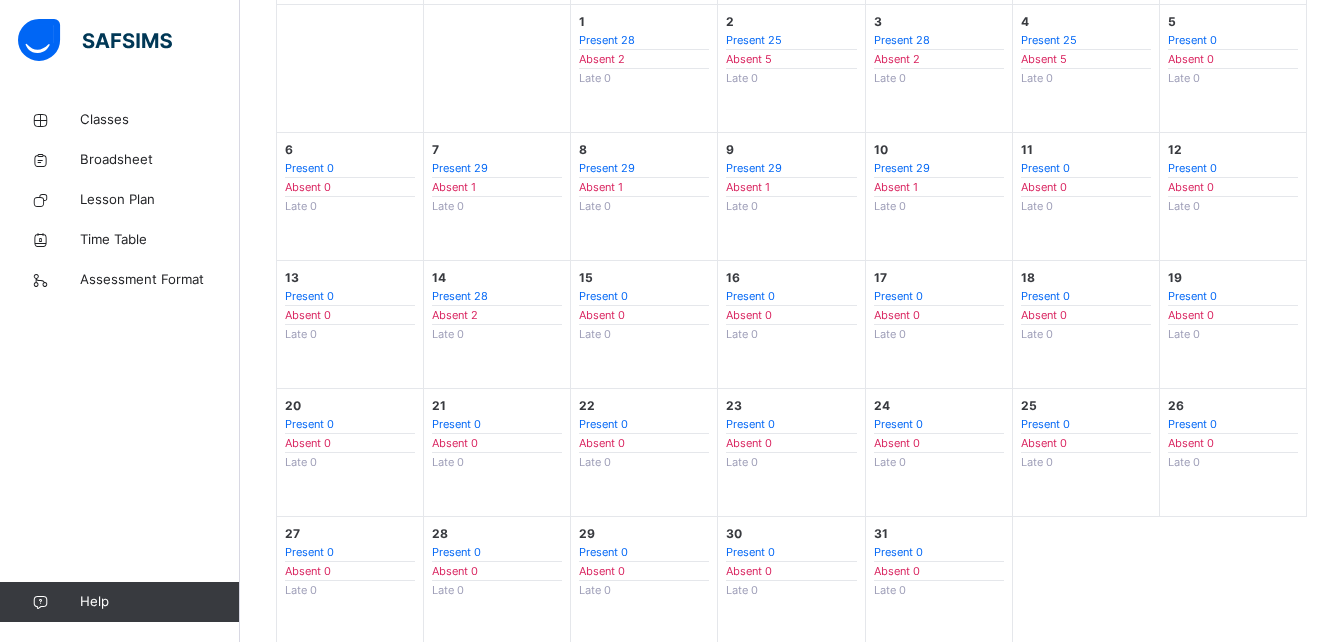 click at bounding box center (725, -143) 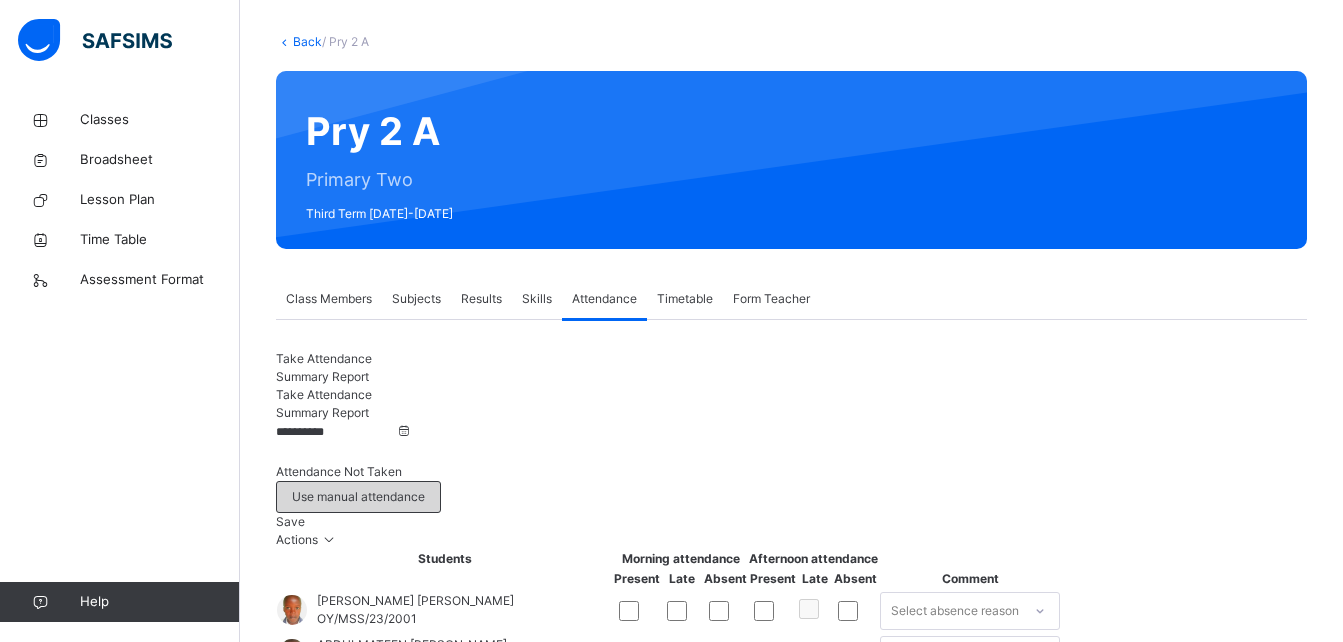 scroll, scrollTop: 0, scrollLeft: 0, axis: both 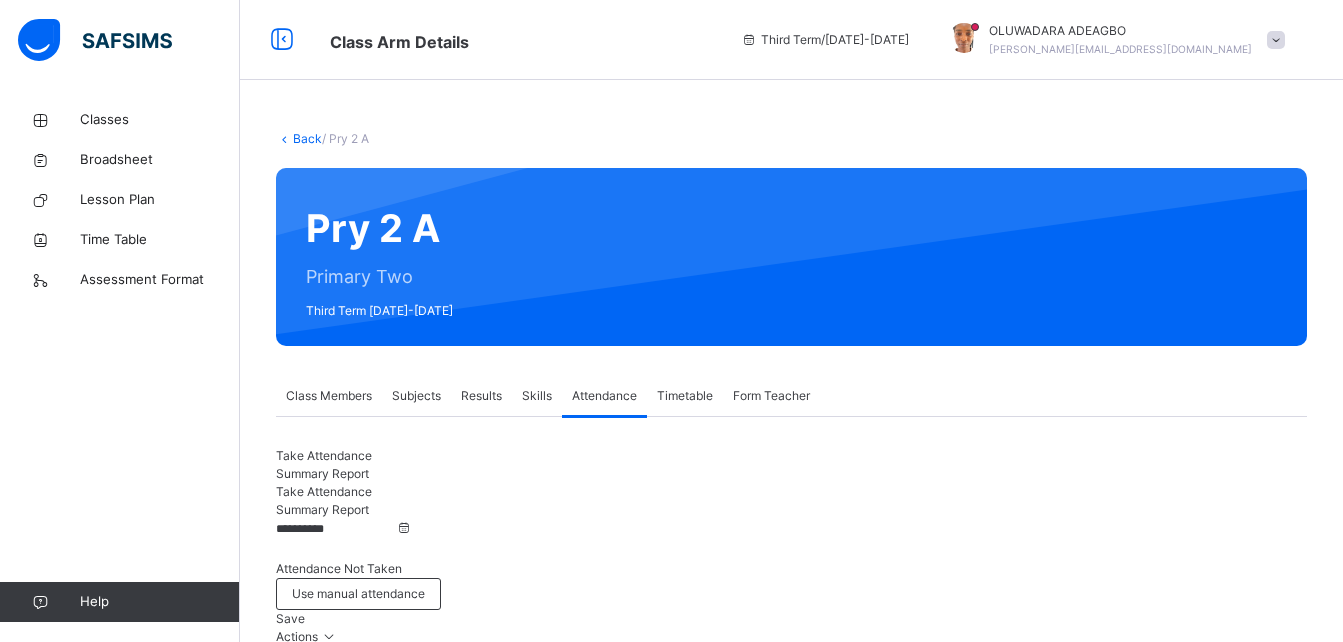 click on "Save" at bounding box center [290, 618] 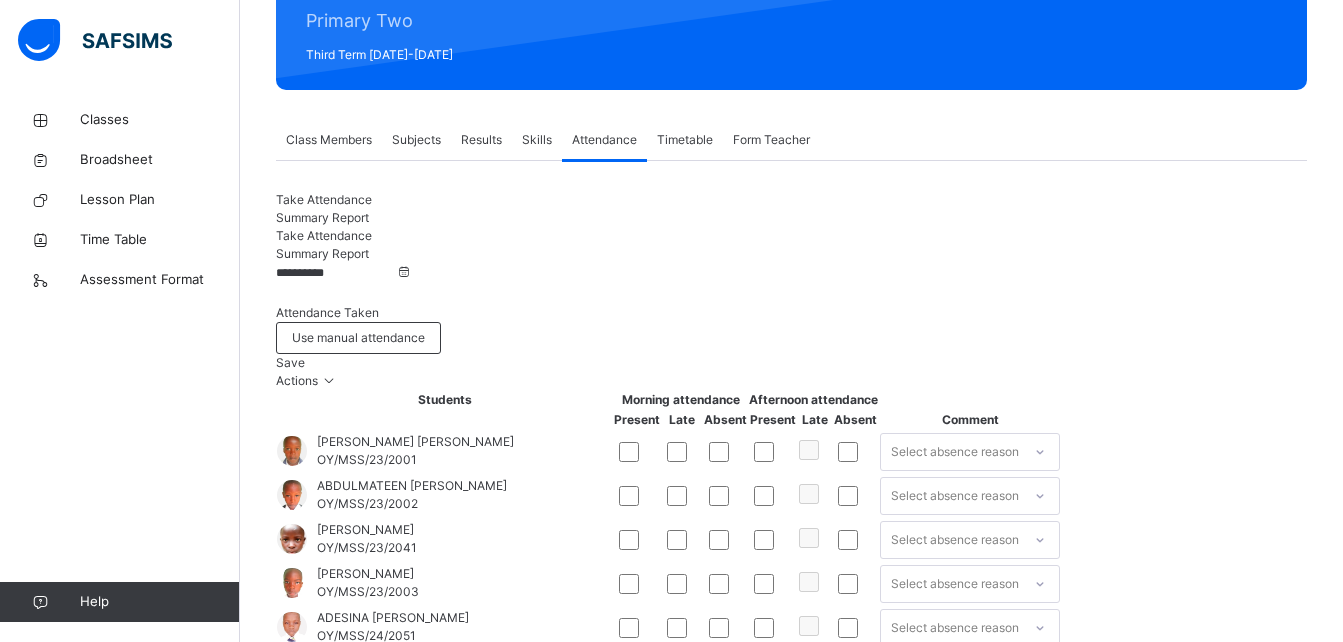 scroll, scrollTop: 83, scrollLeft: 0, axis: vertical 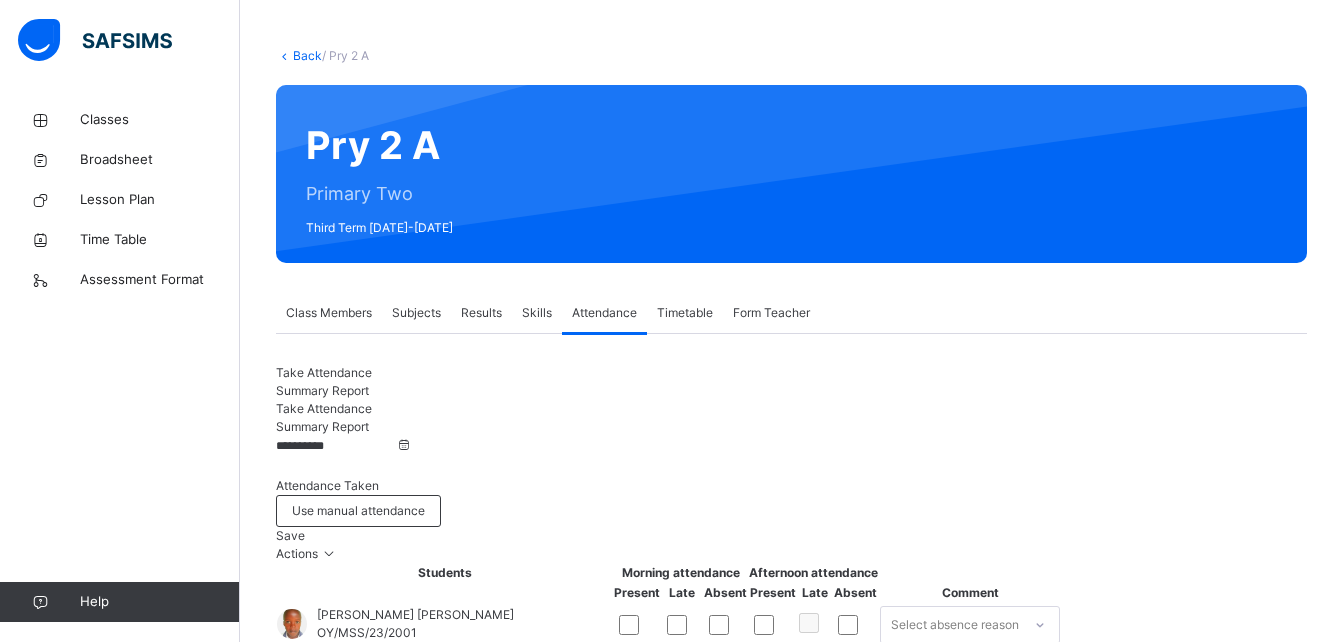 click on "**********" at bounding box center [791, 1504] 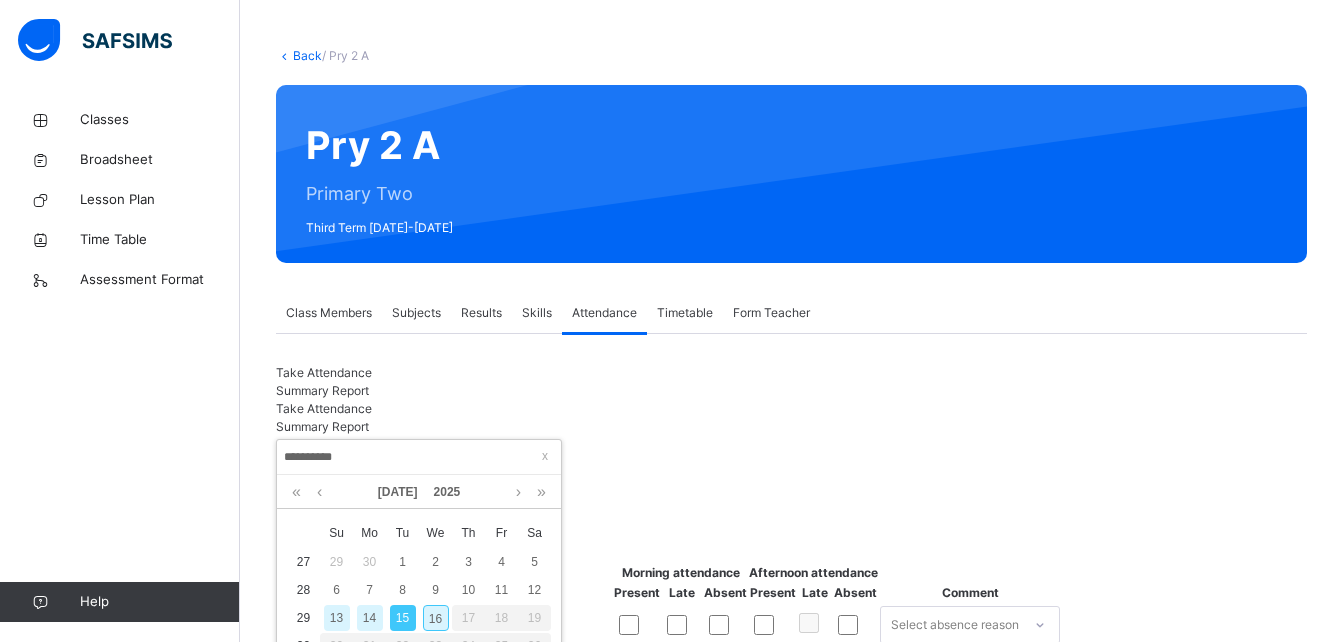 click on "16" at bounding box center [436, 618] 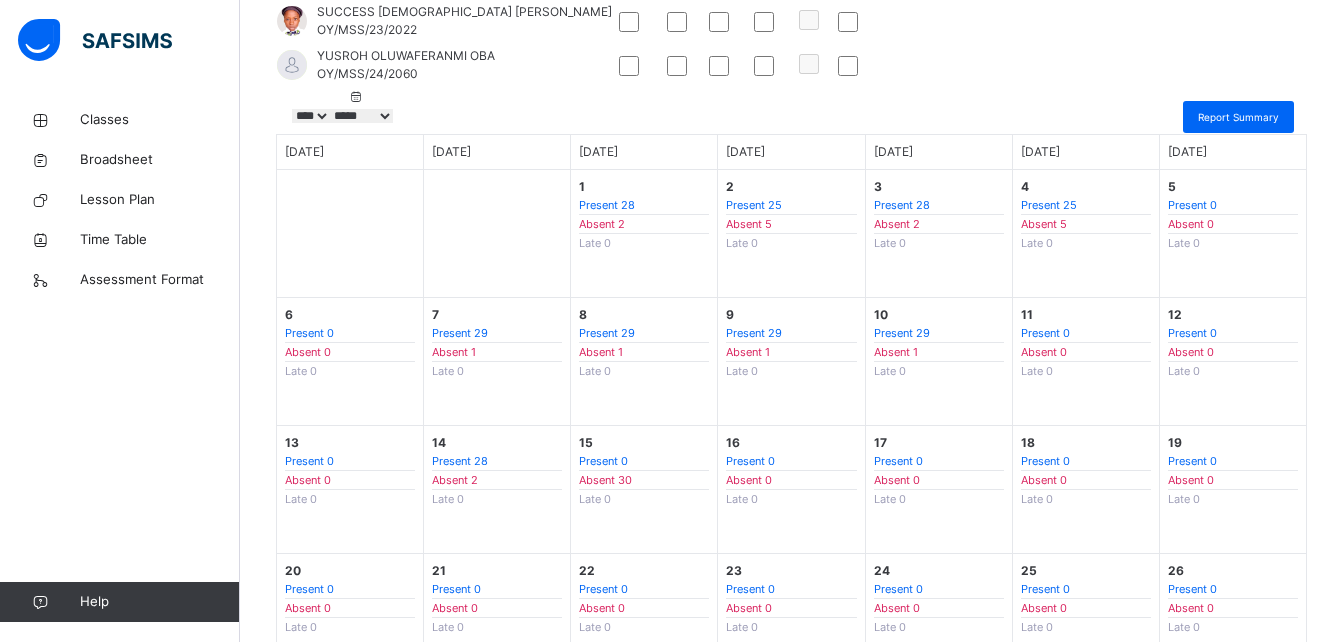 scroll, scrollTop: 1883, scrollLeft: 0, axis: vertical 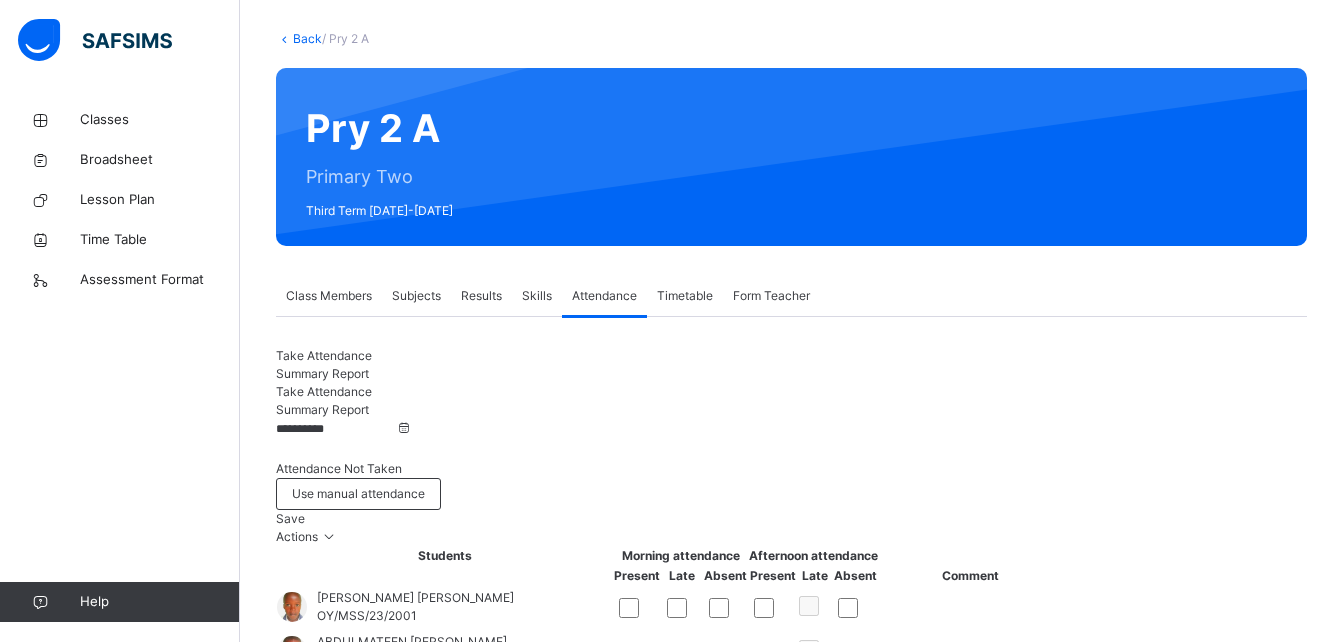 click on "Save" at bounding box center (290, 518) 